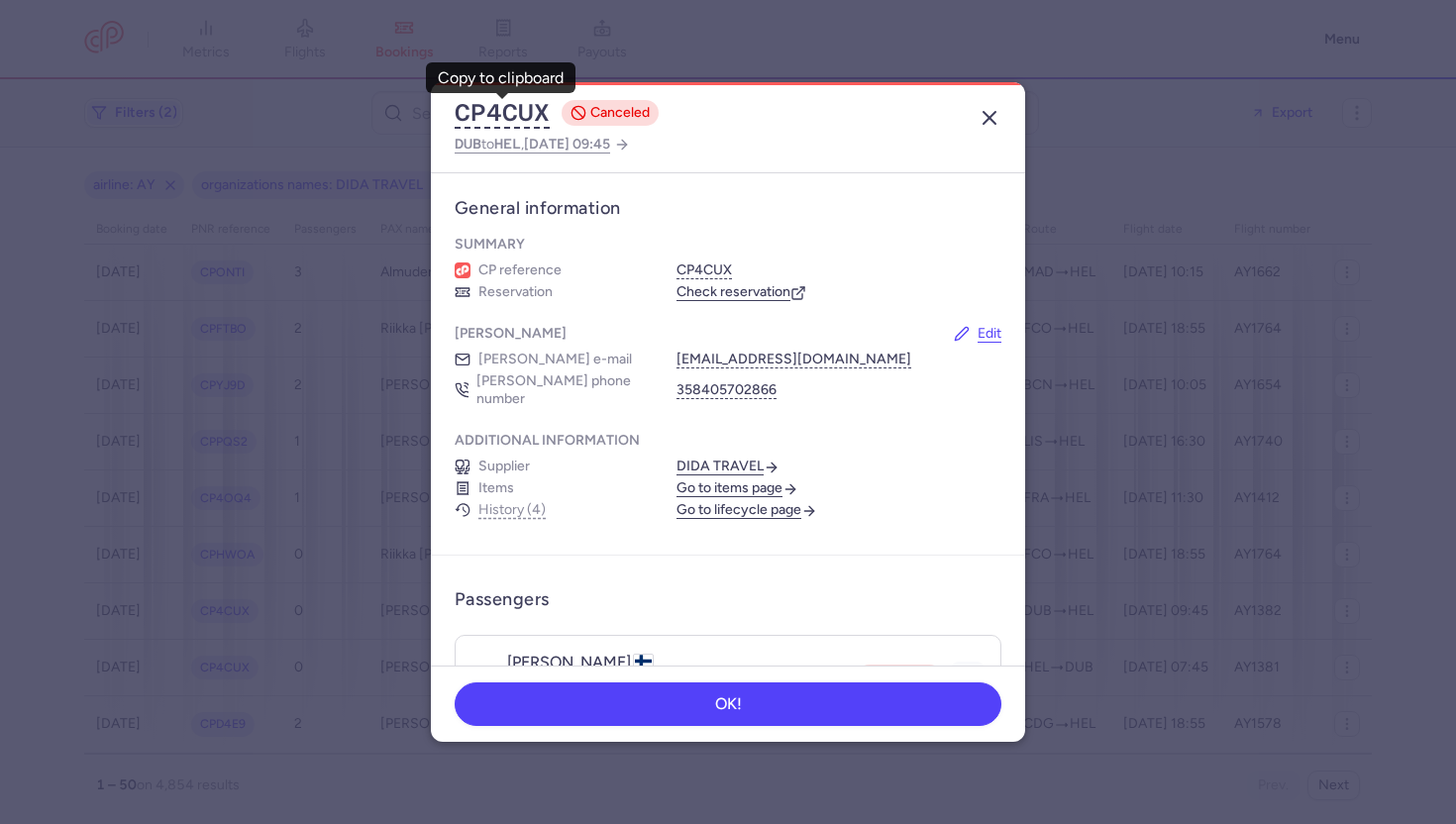 scroll, scrollTop: 0, scrollLeft: 0, axis: both 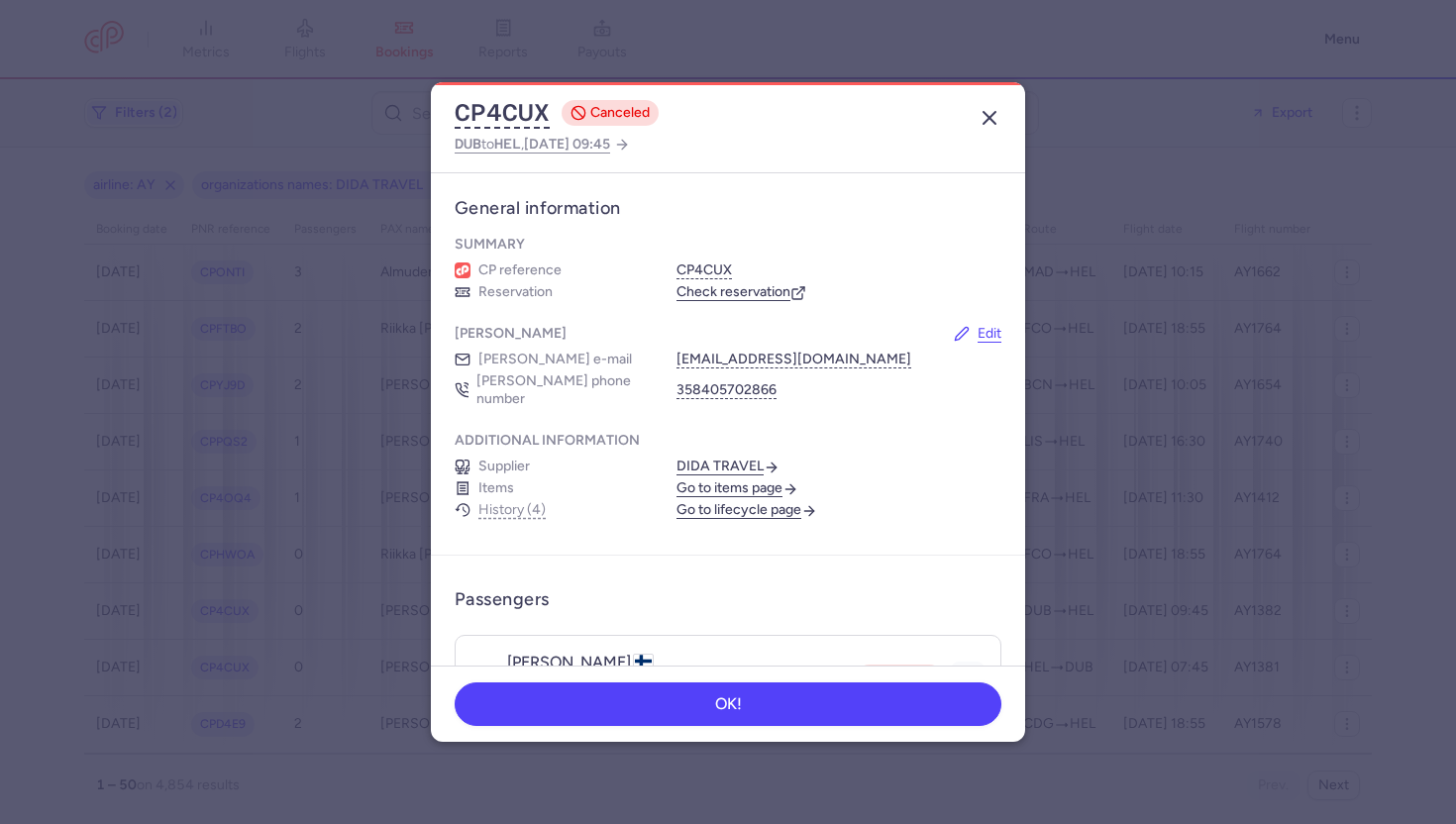 click 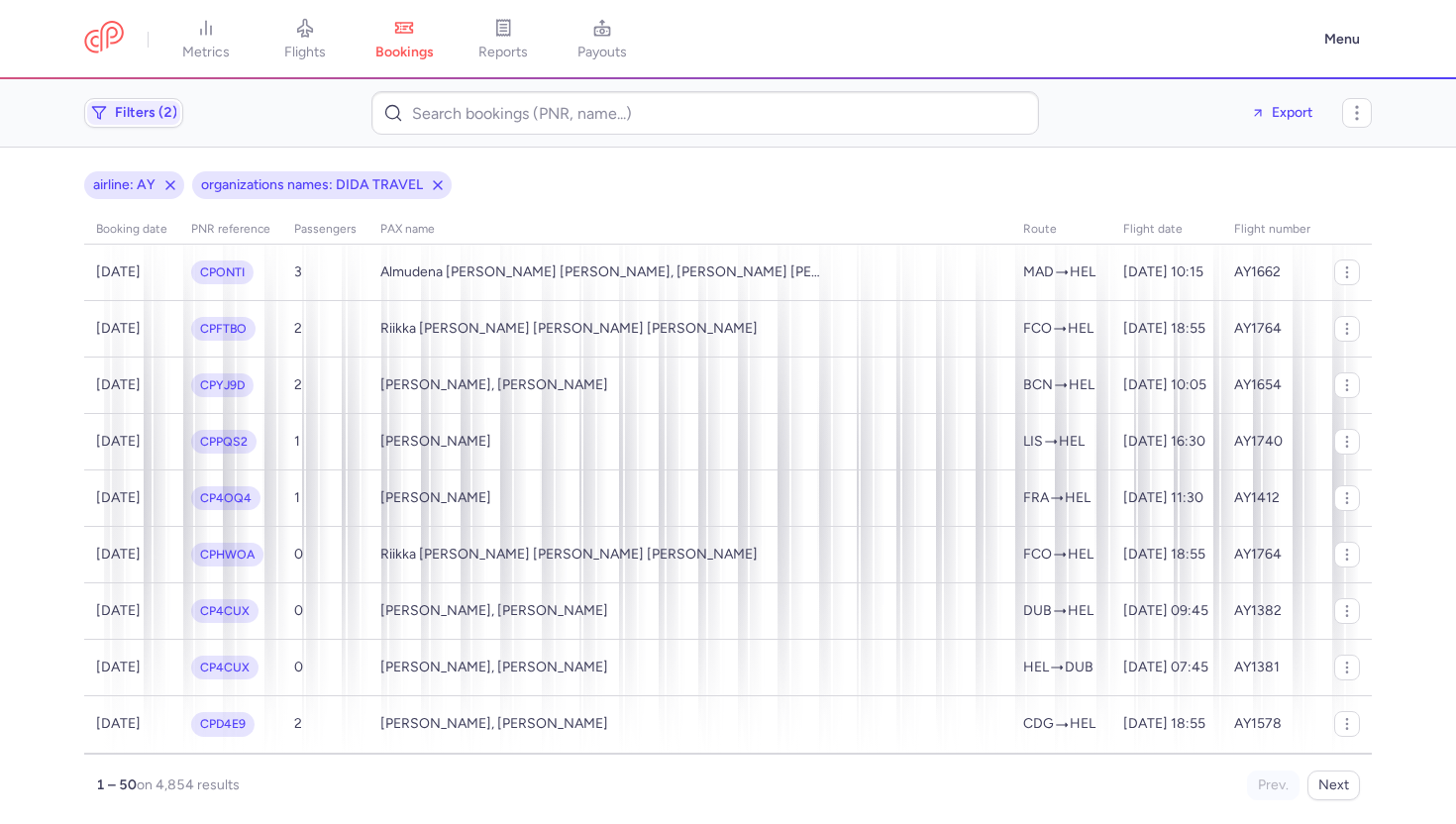 click on "Menu" at bounding box center (1342, 40) 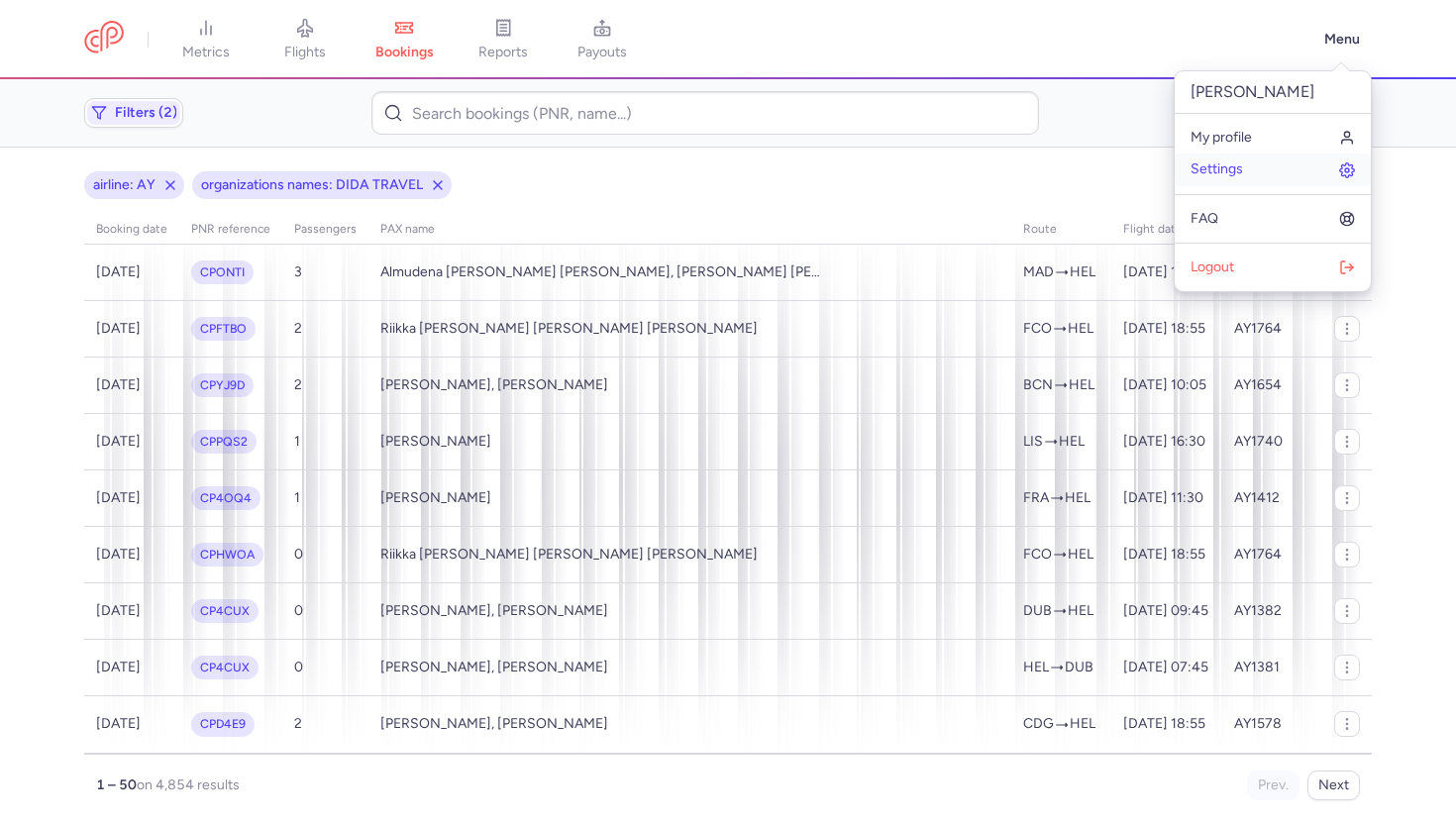 click on "Settings" at bounding box center [1273, 169] 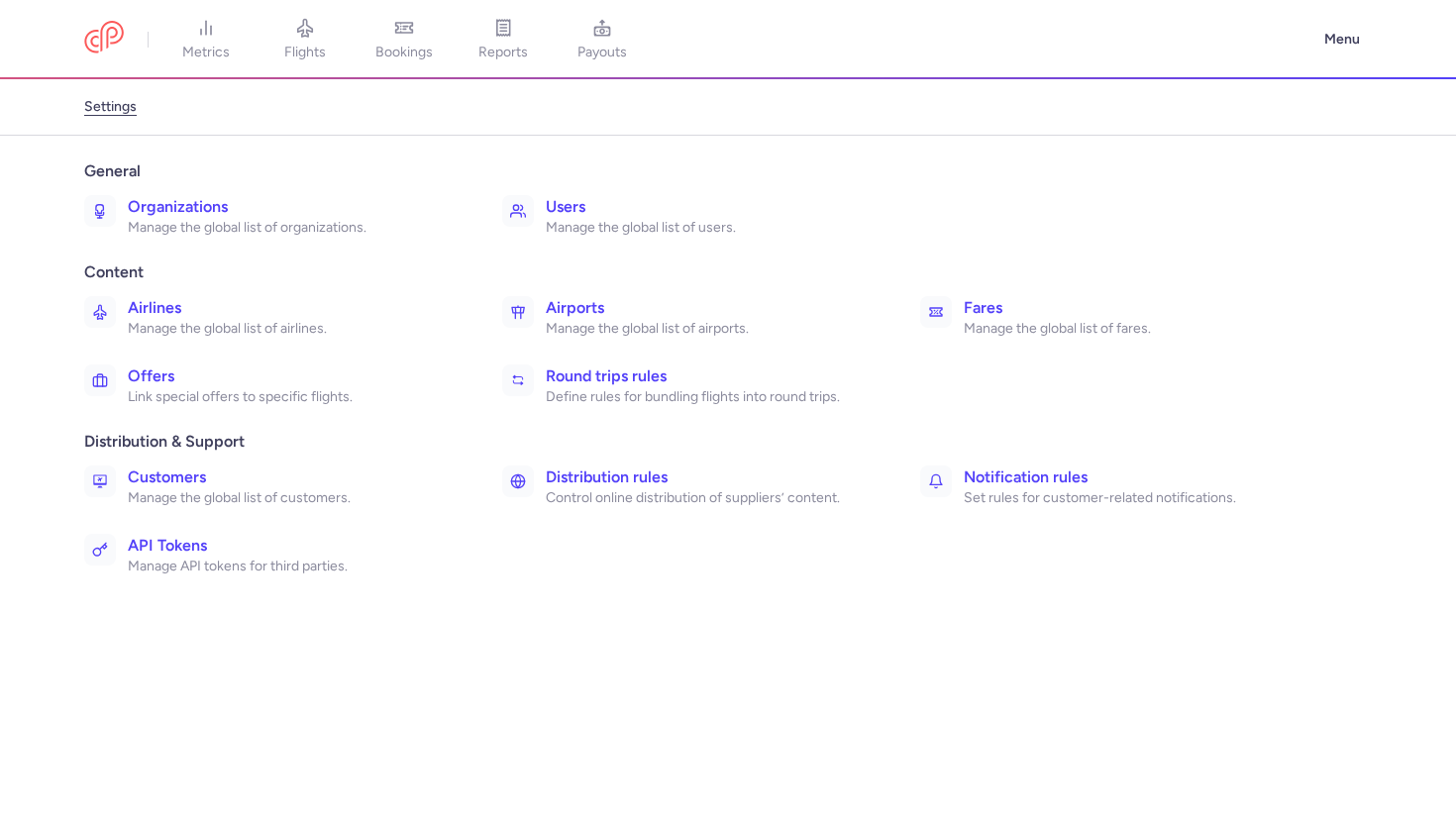 click on "Manage the global list of organizations." at bounding box center (293, 228) 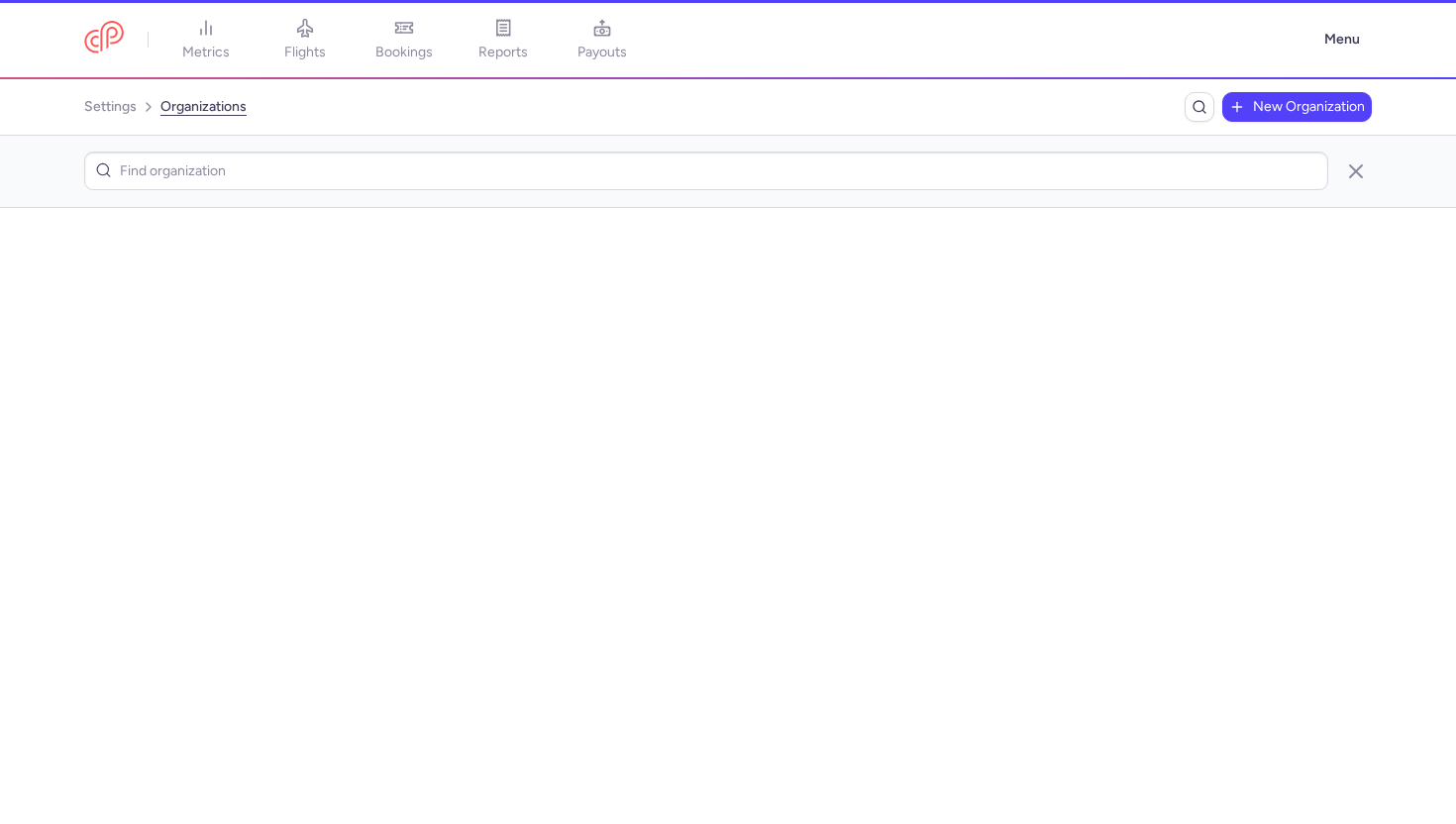 scroll, scrollTop: 0, scrollLeft: 0, axis: both 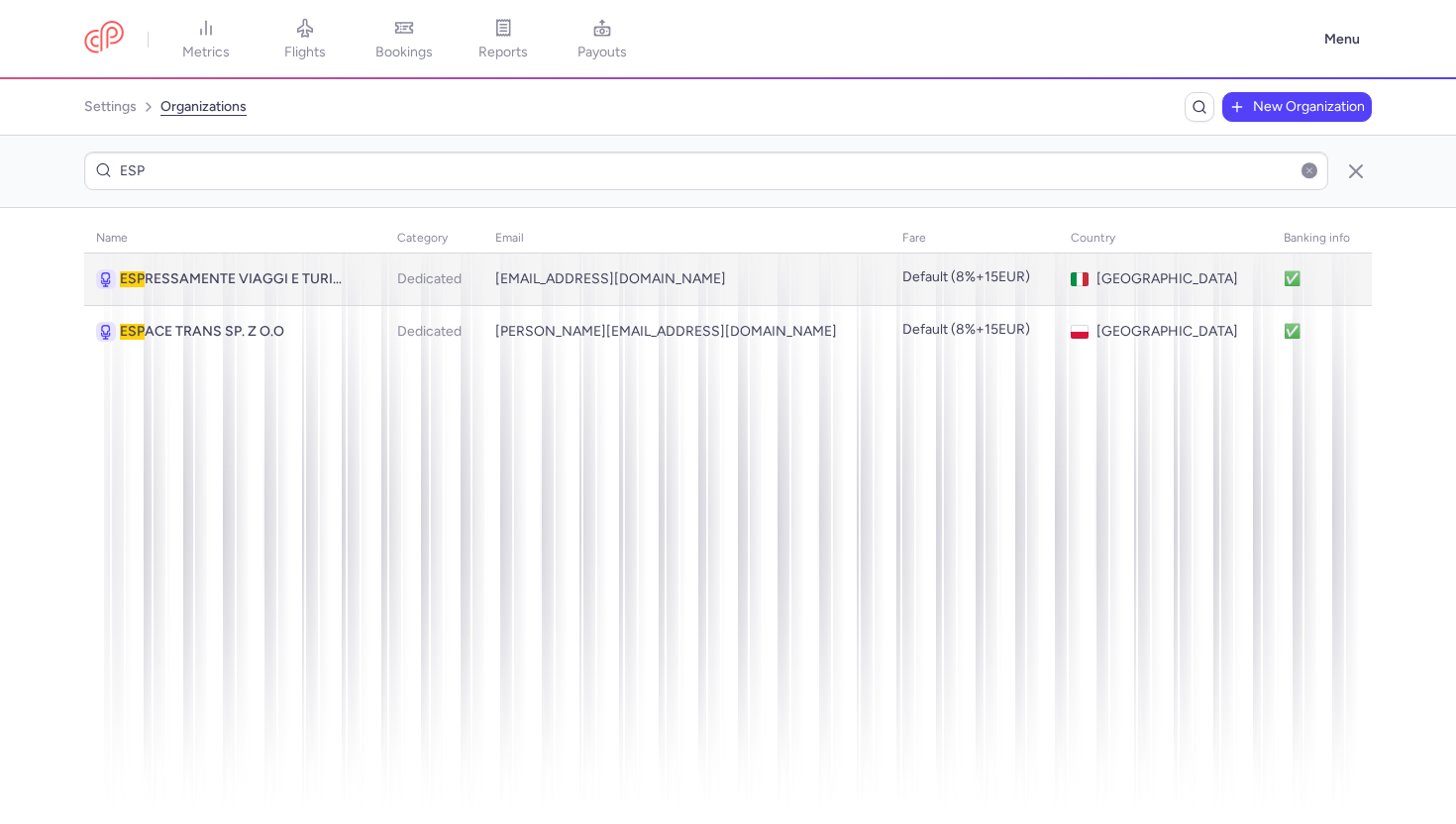 type on "ESP" 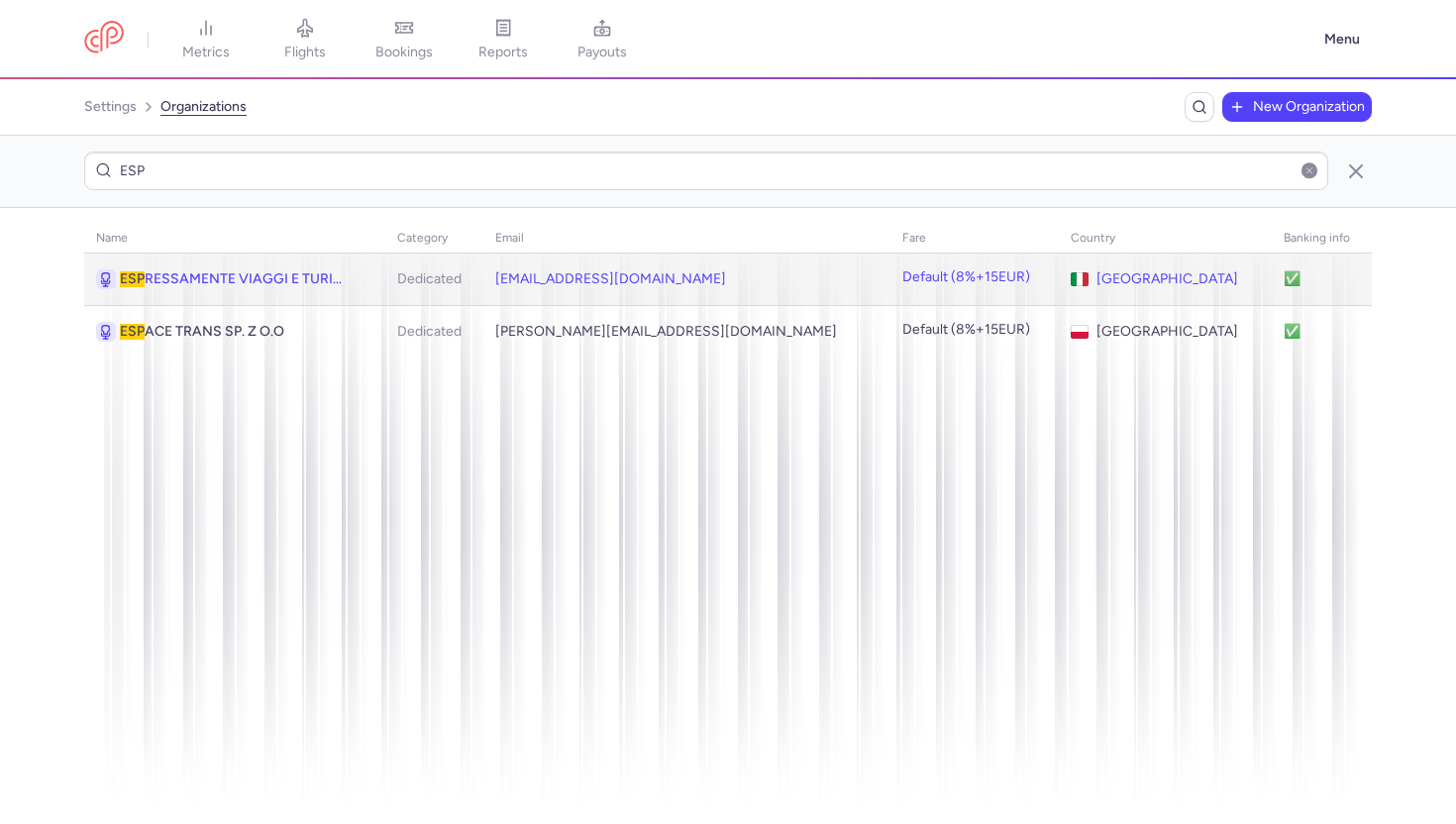 click on "ESP RESSAMENTE VIAGGI E TURISMO SRL" at bounding box center [231, 279] 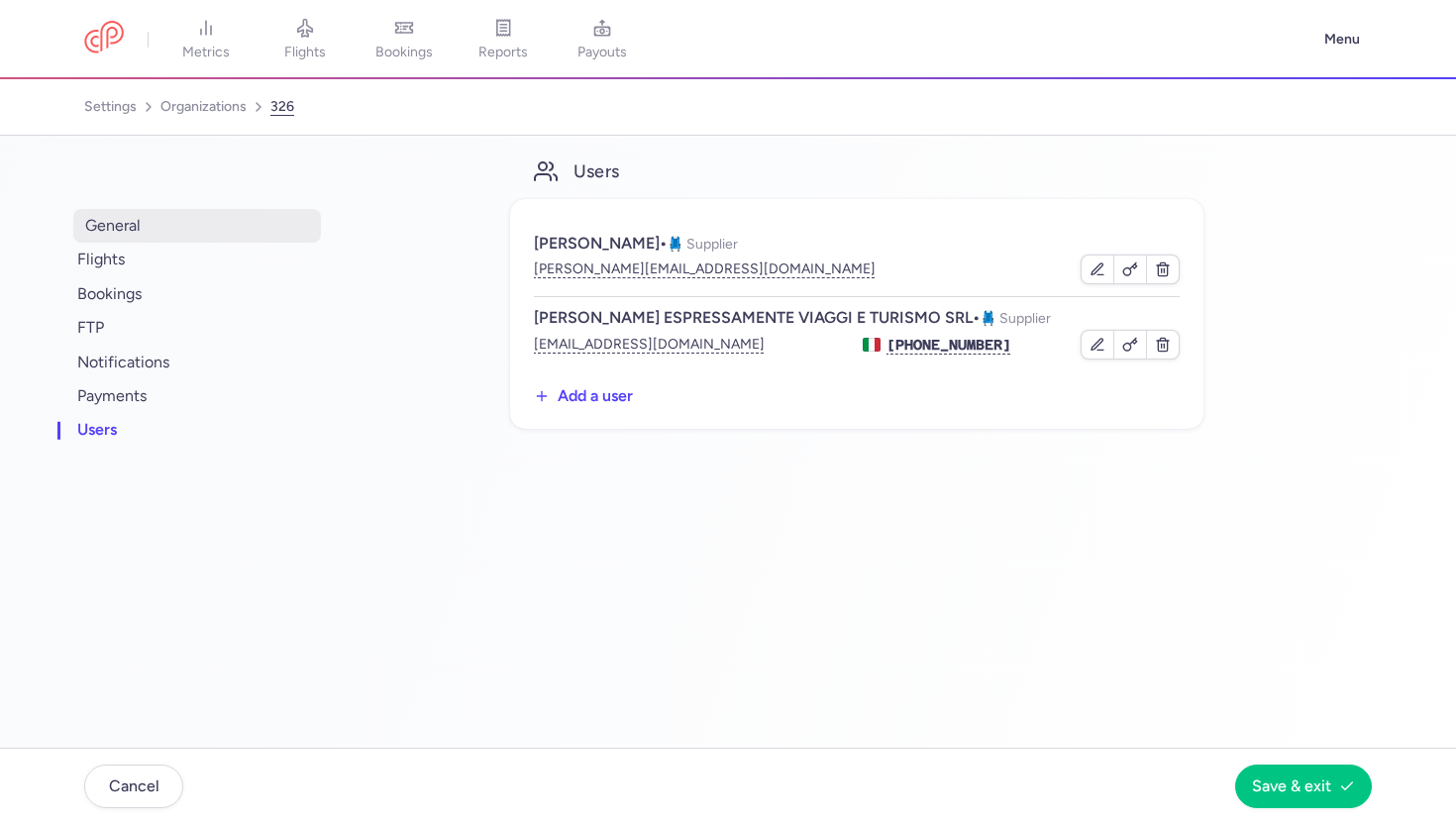 click on "general" at bounding box center [197, 226] 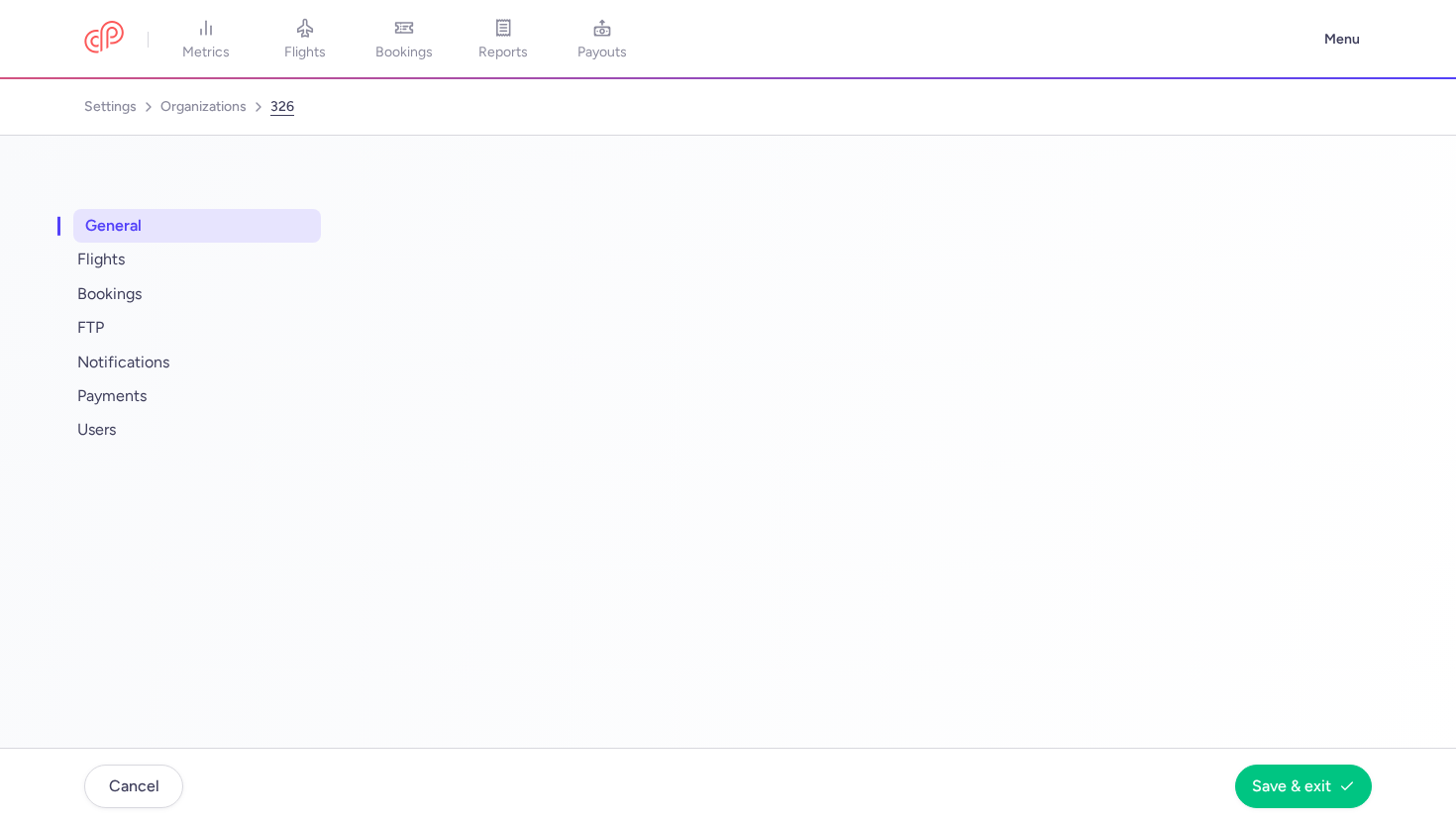 select on "DEDICATED" 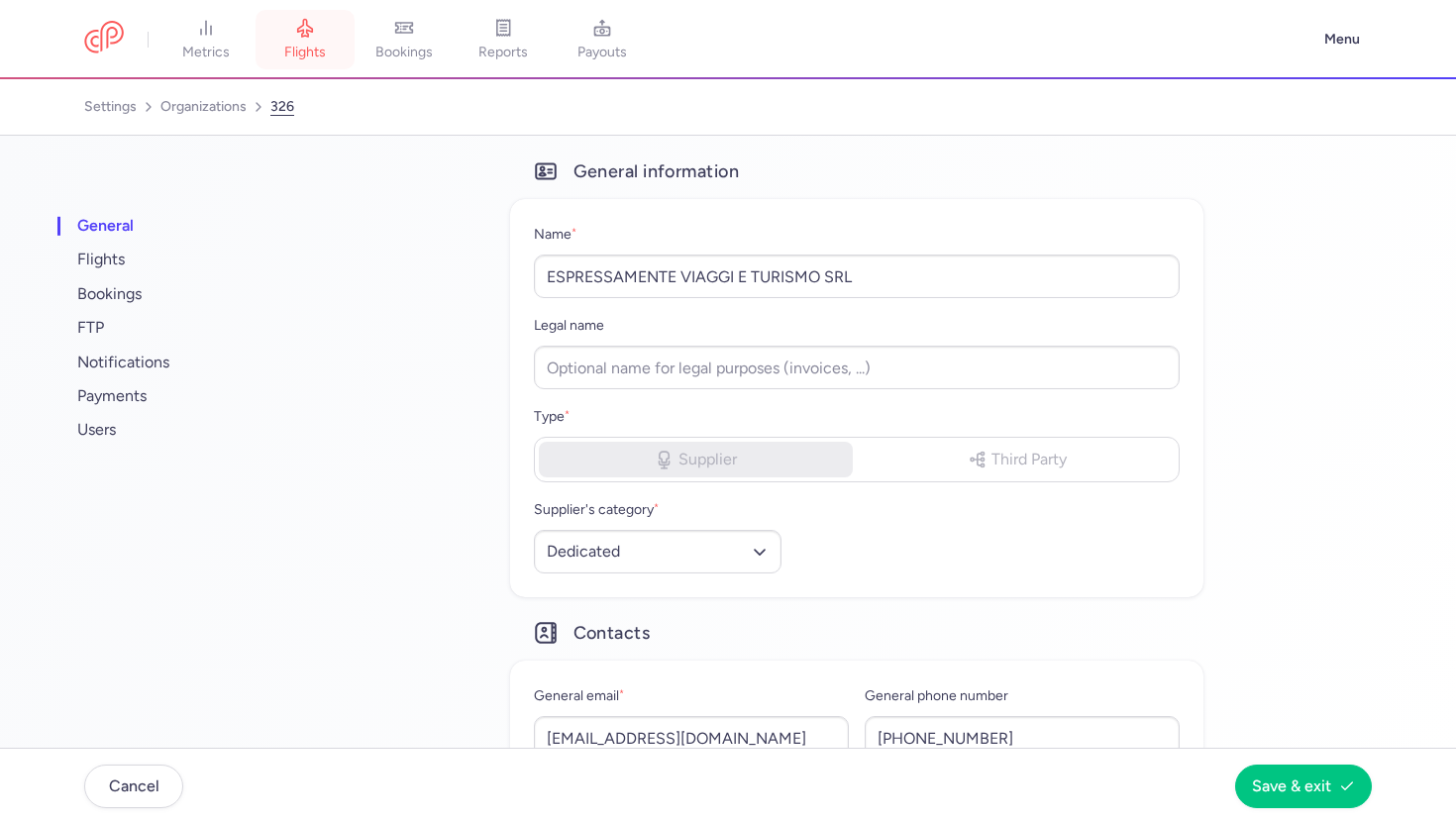 click on "flights" at bounding box center [305, 40] 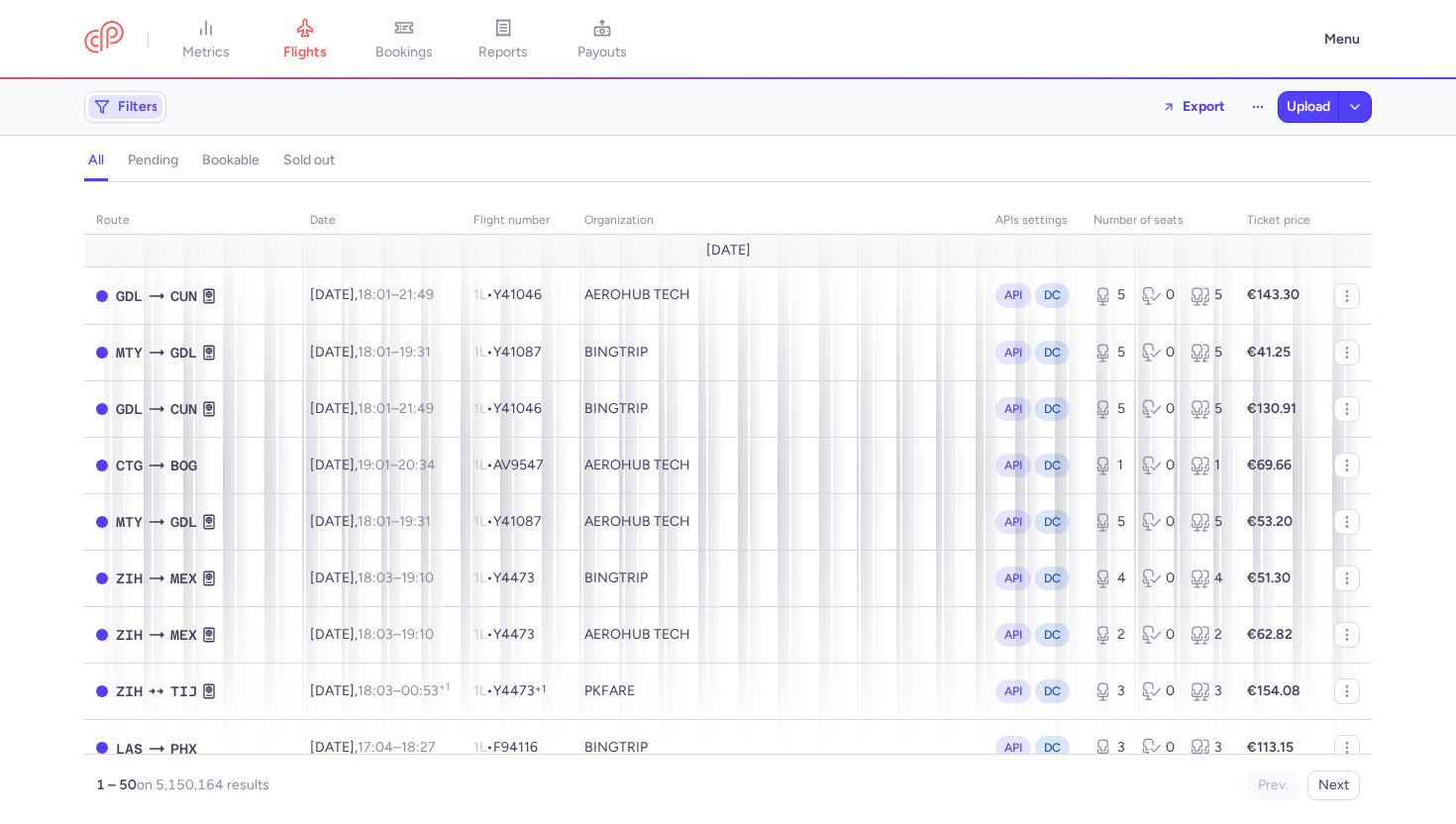 click on "Filters" 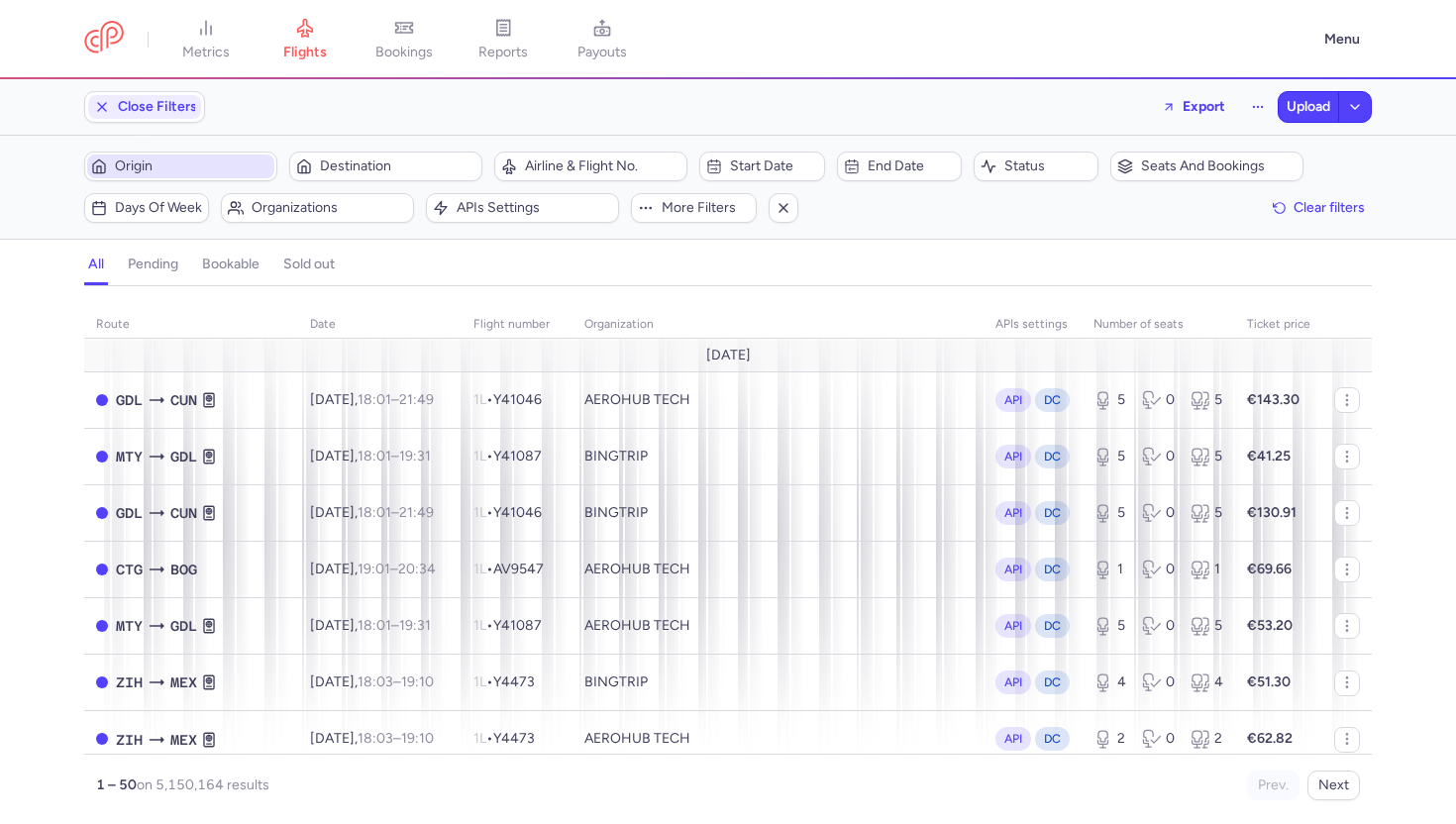 scroll, scrollTop: 0, scrollLeft: 0, axis: both 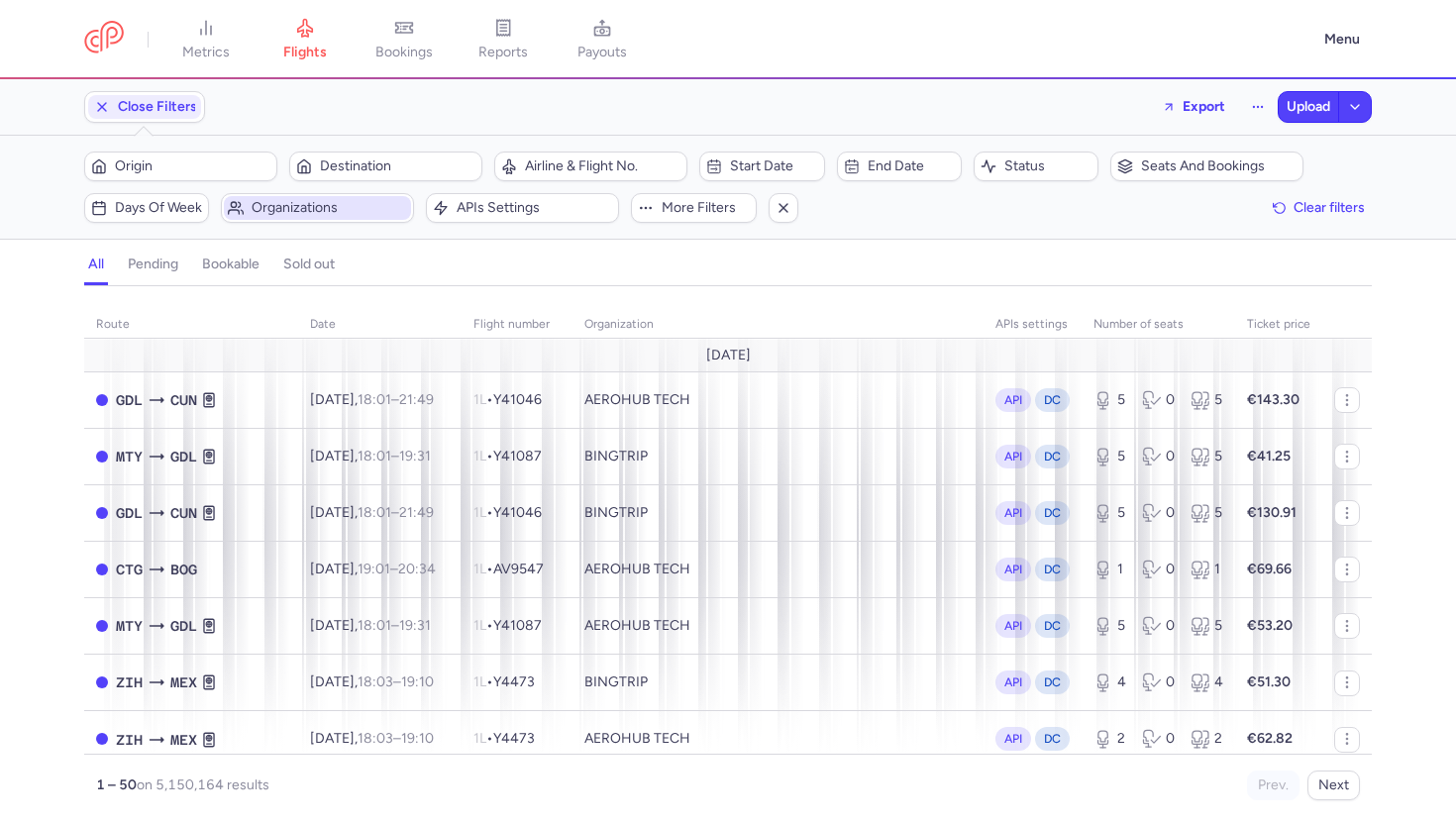 click on "Organizations" at bounding box center (329, 208) 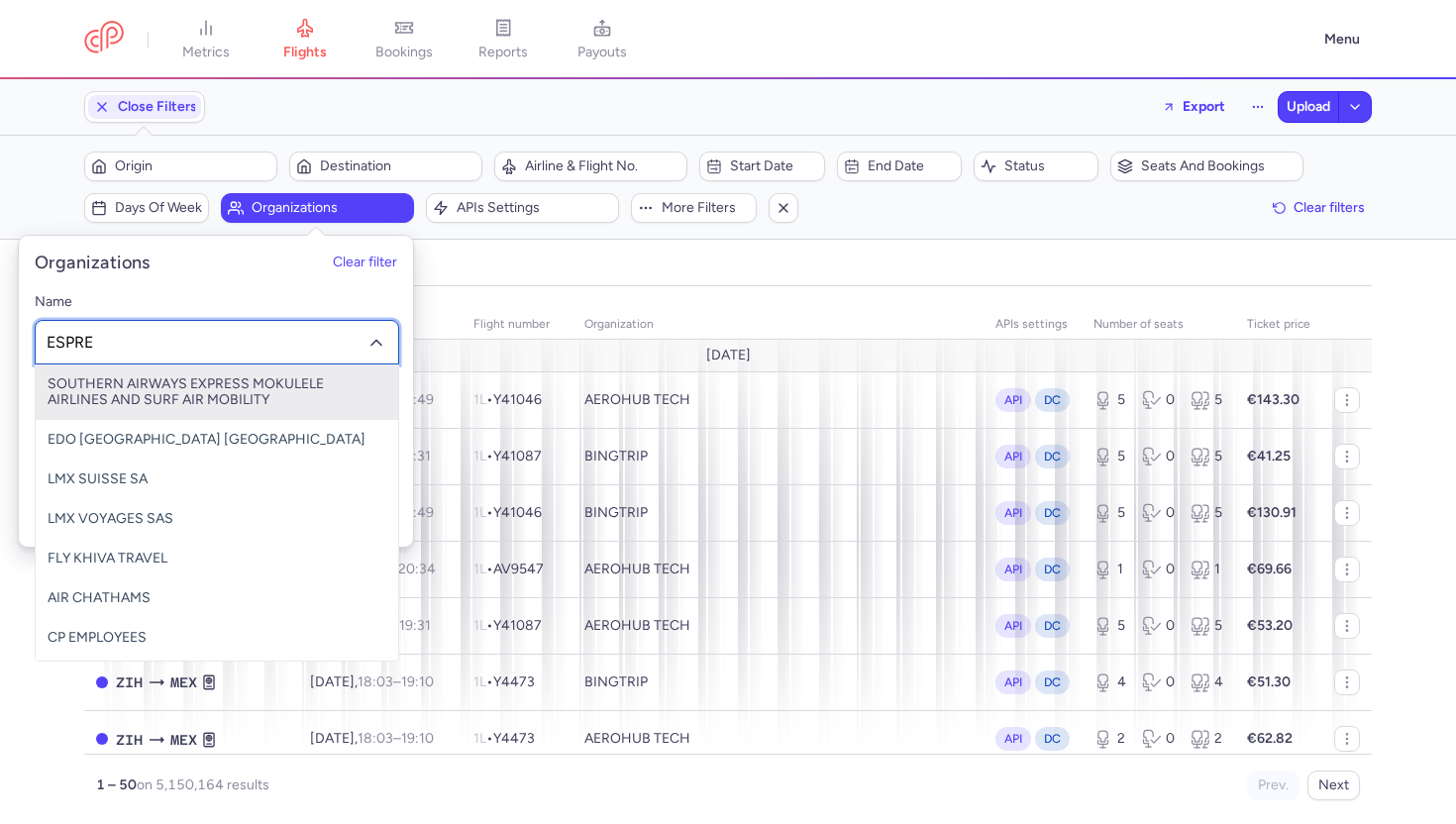 type on "ESPRES" 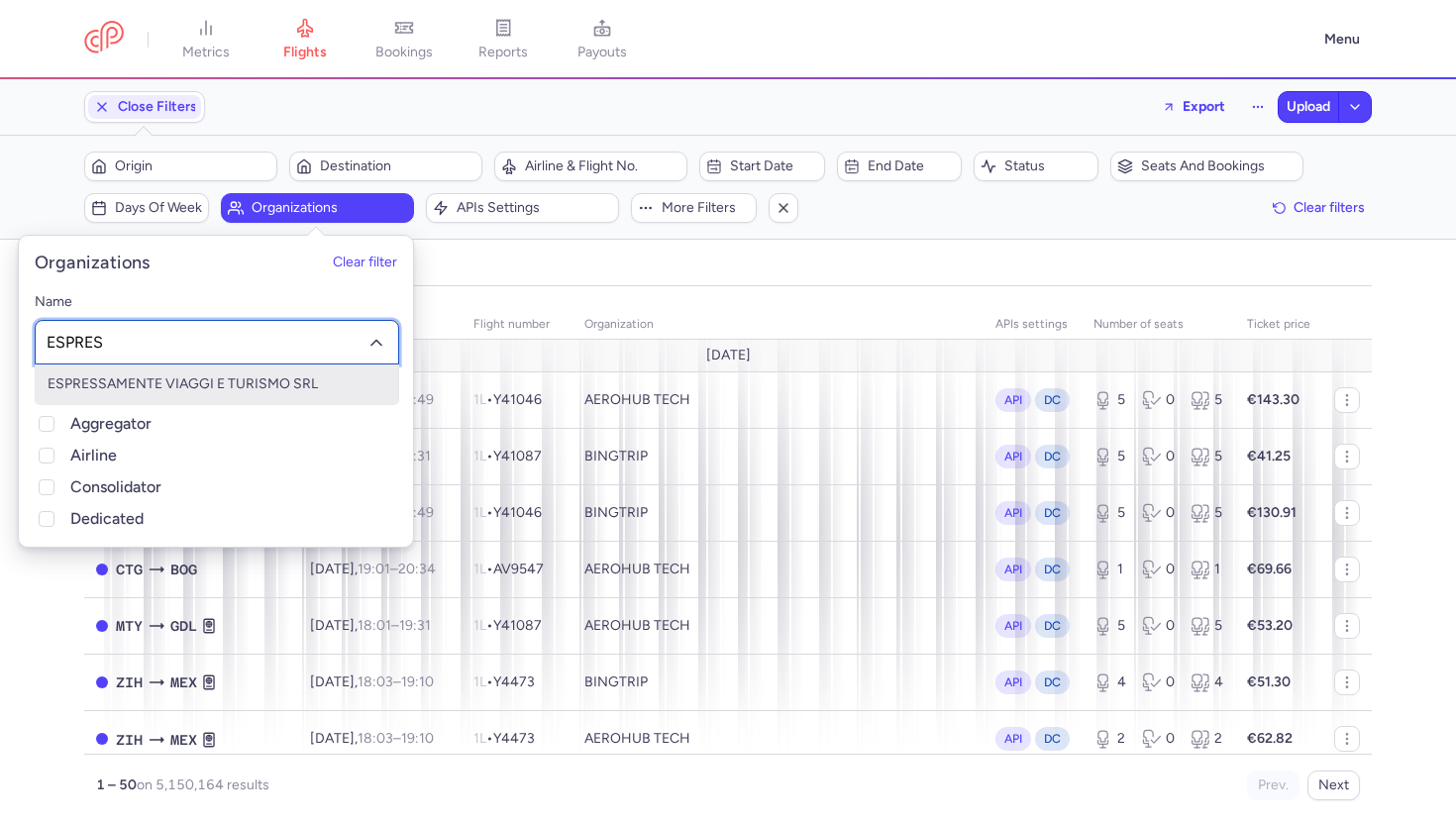 click on "ESPRESSAMENTE VIAGGI E TURISMO SRL" 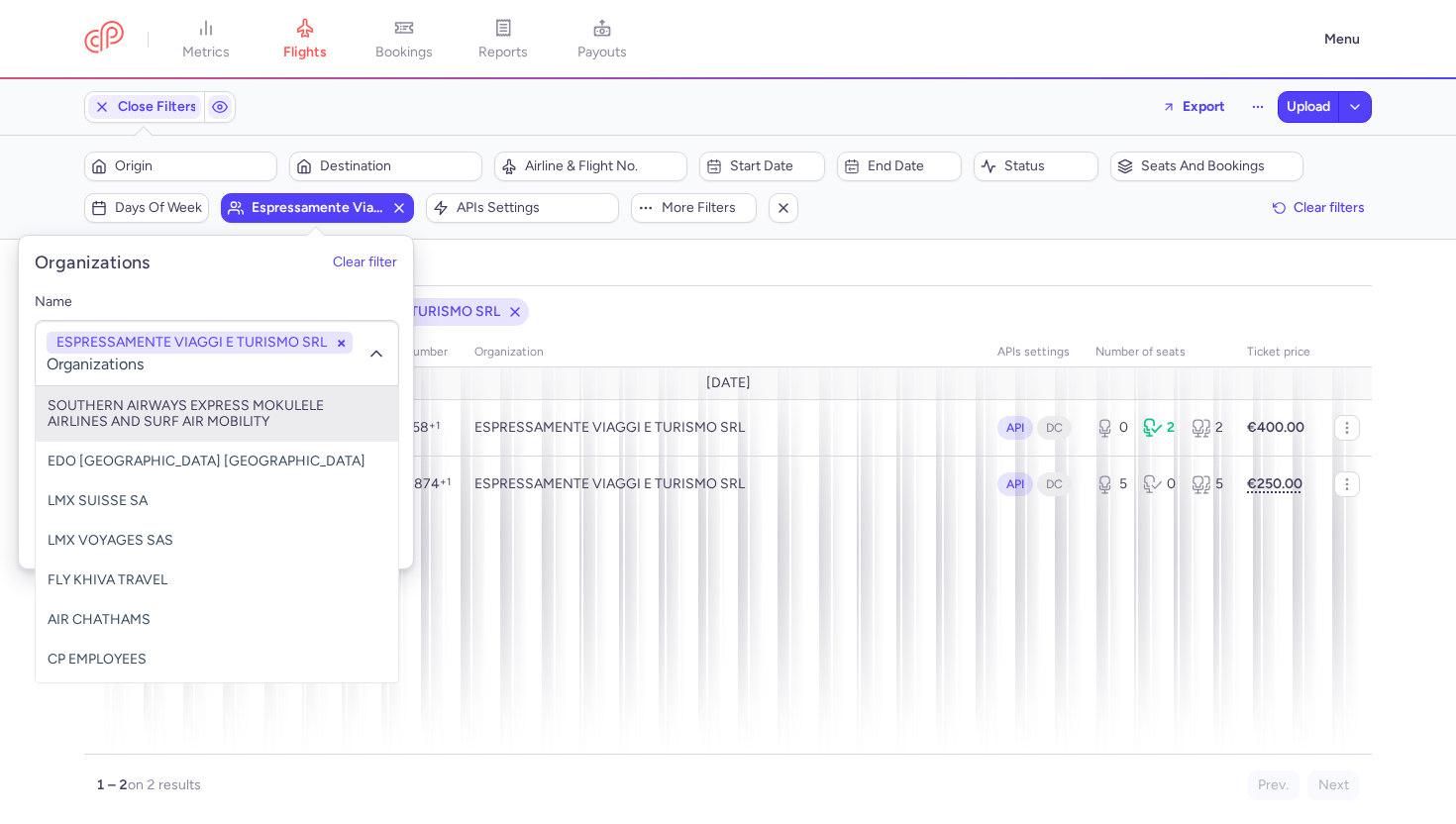 click on "all pending bookable sold out" at bounding box center [728, 268] 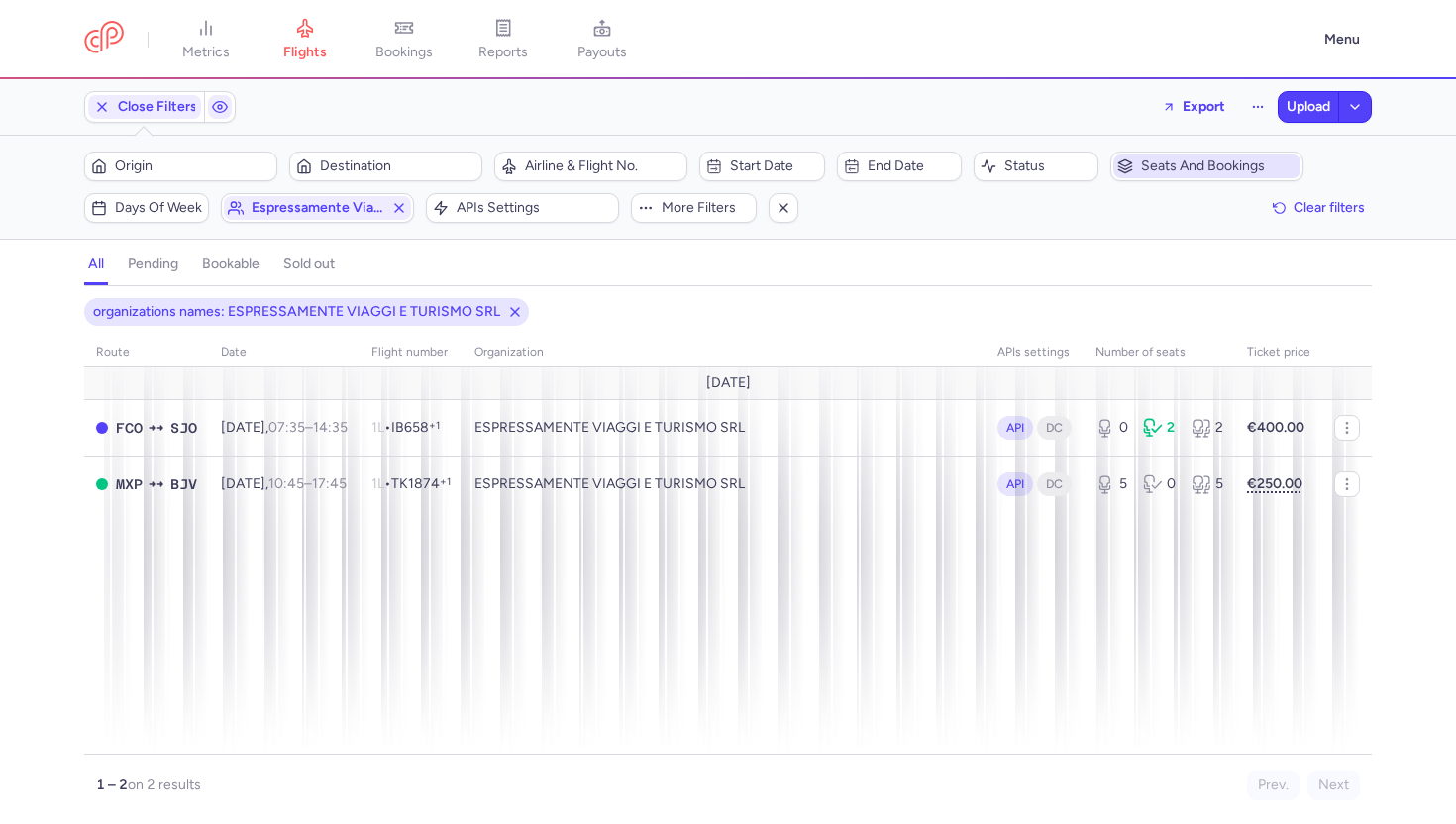 click on "Seats and bookings" at bounding box center (1218, 166) 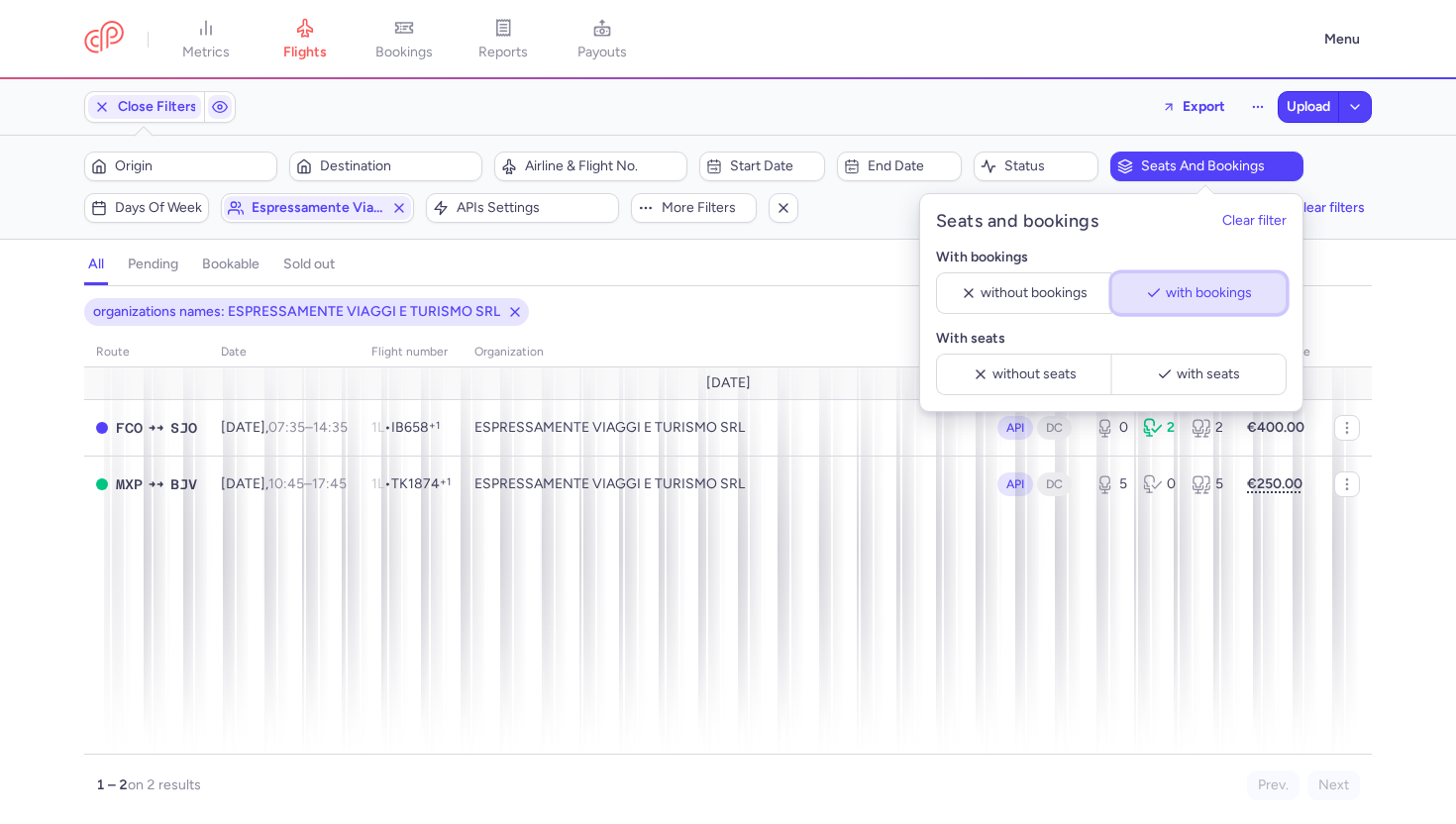 click on "with bookings" at bounding box center (1207, 293) 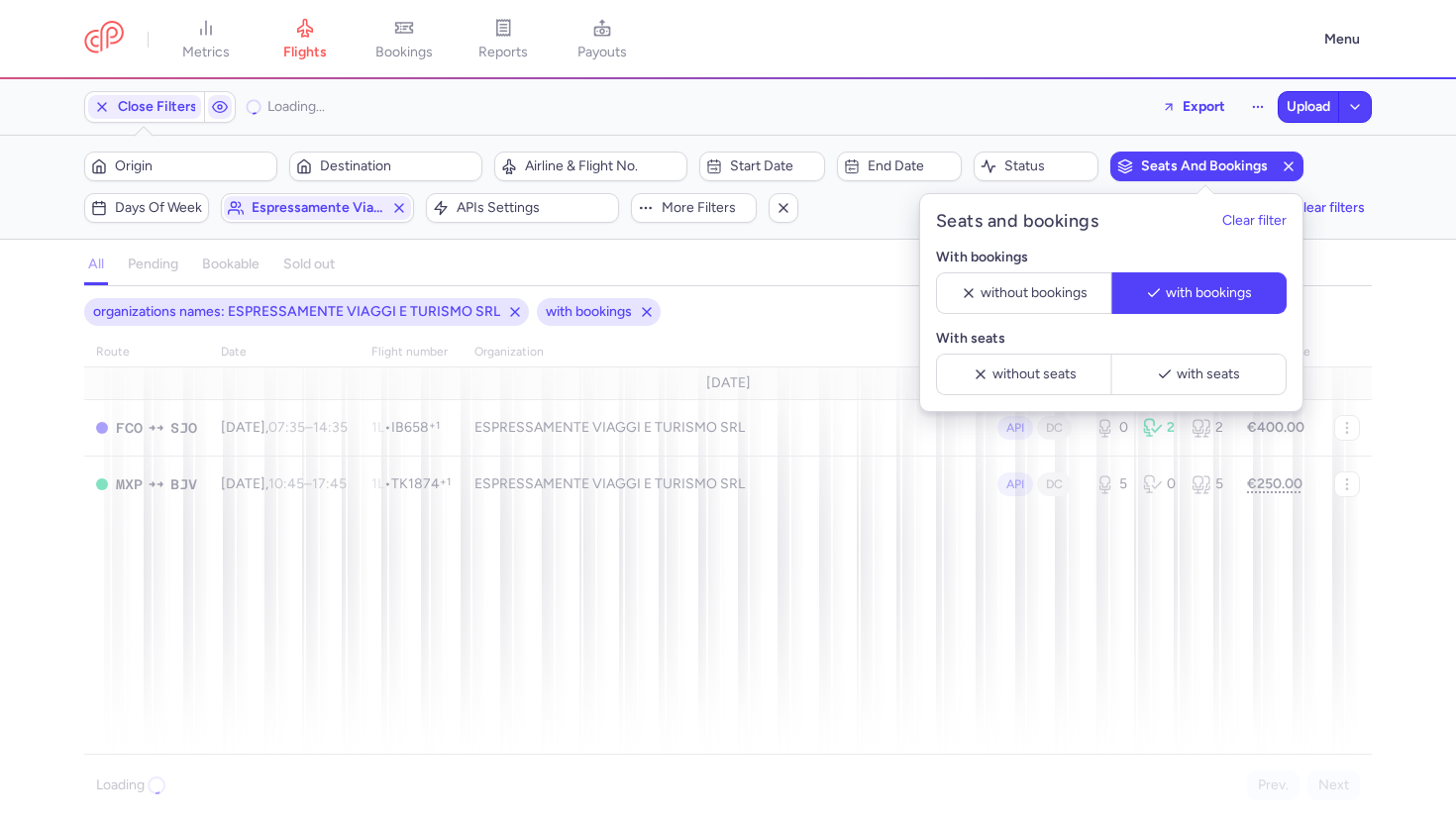 click on "organizations names: ESPRESSAMENTE VIAGGI E TURISMO SRL with bookings route date Flight number organization APIs settings number of seats Ticket price [DATE]  FCO  SJO [DATE]  07:35  –  14:35  +0 1L  •   IB658  +1 ESPRESSAMENTE VIAGGI E TURISMO SRL API DC 0 2 2 €400.00  MXP  BJV [DATE]  10:45  –  17:45  +0 1L  •   TK1874  +1 ESPRESSAMENTE VIAGGI E TURISMO SRL API DC 5 0 5 €250.00  Loading  Prev. Next Copy flight ID Attach new flight Export flight No fares found" 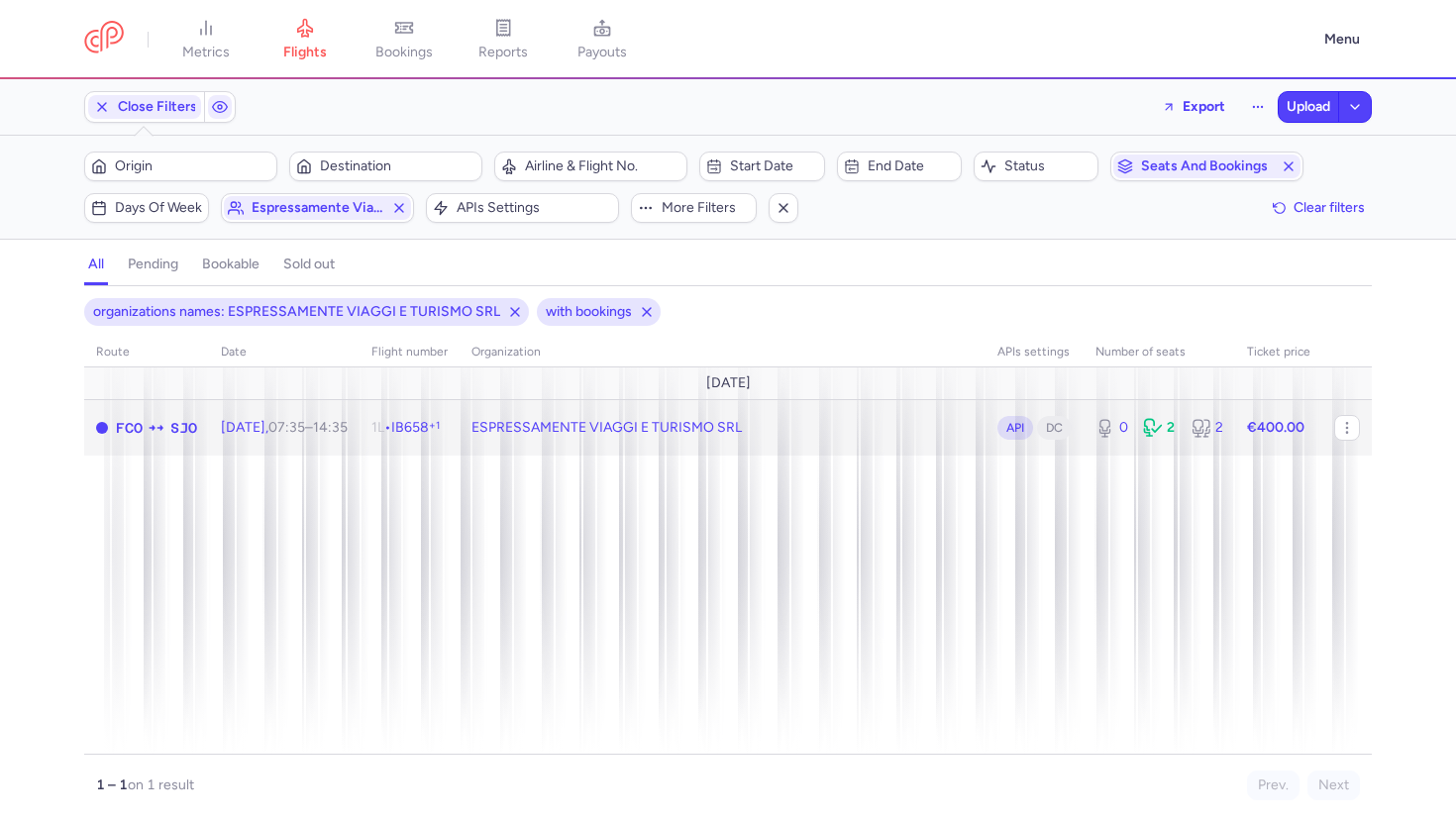click on "ESPRESSAMENTE VIAGGI E TURISMO SRL" 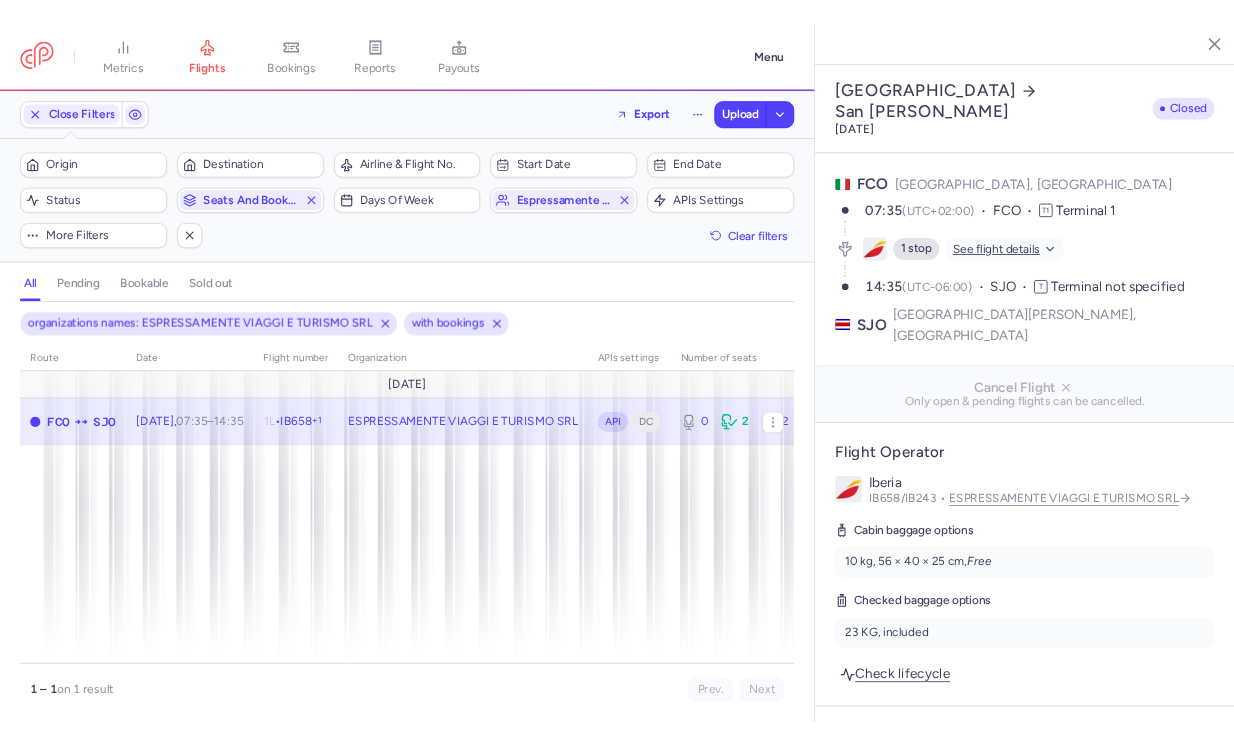 scroll, scrollTop: 1088, scrollLeft: 0, axis: vertical 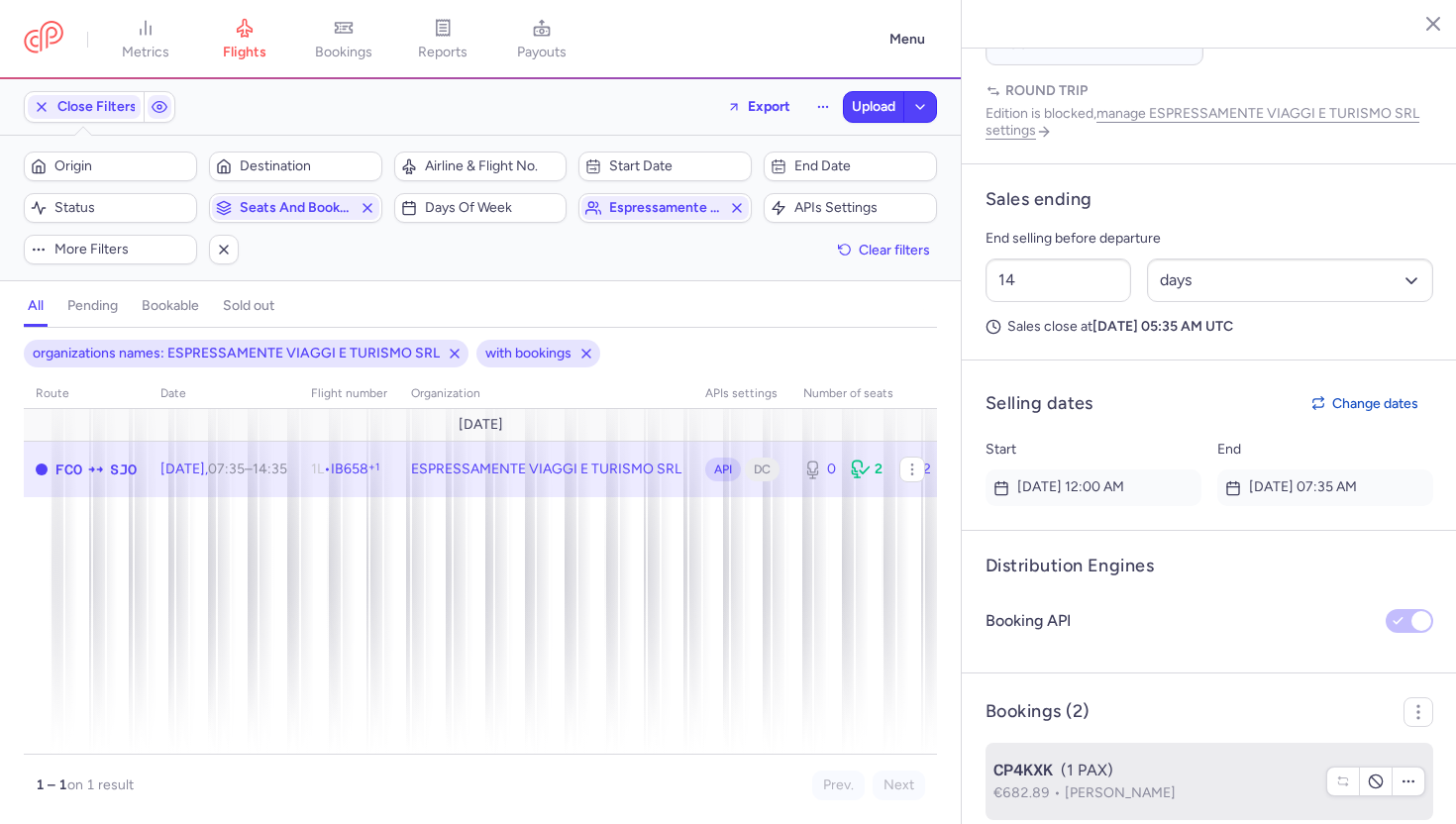 click on "CP4KXK  (1 PAX)" at bounding box center [1154, 771] 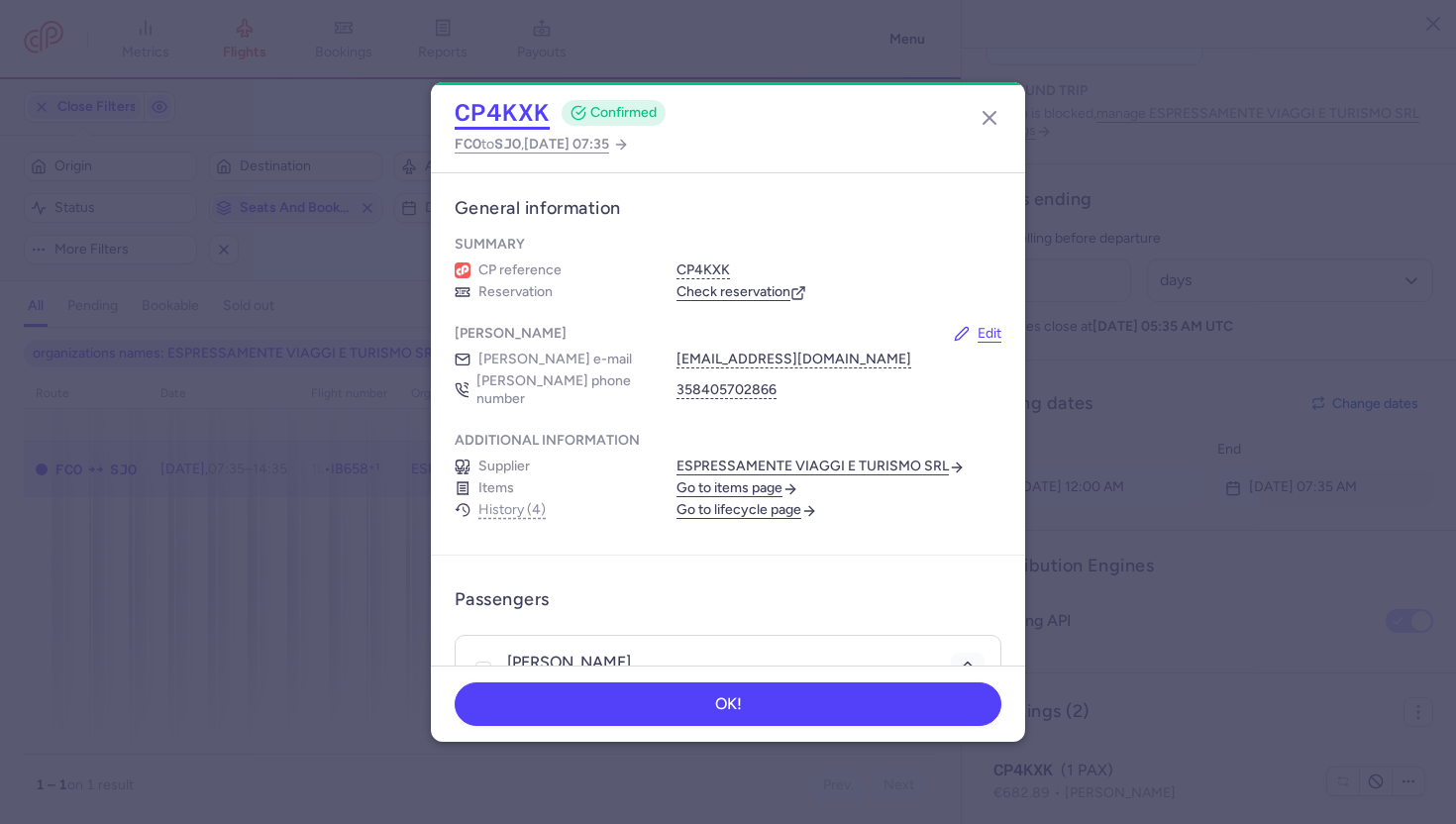 click on "CP4KXK" 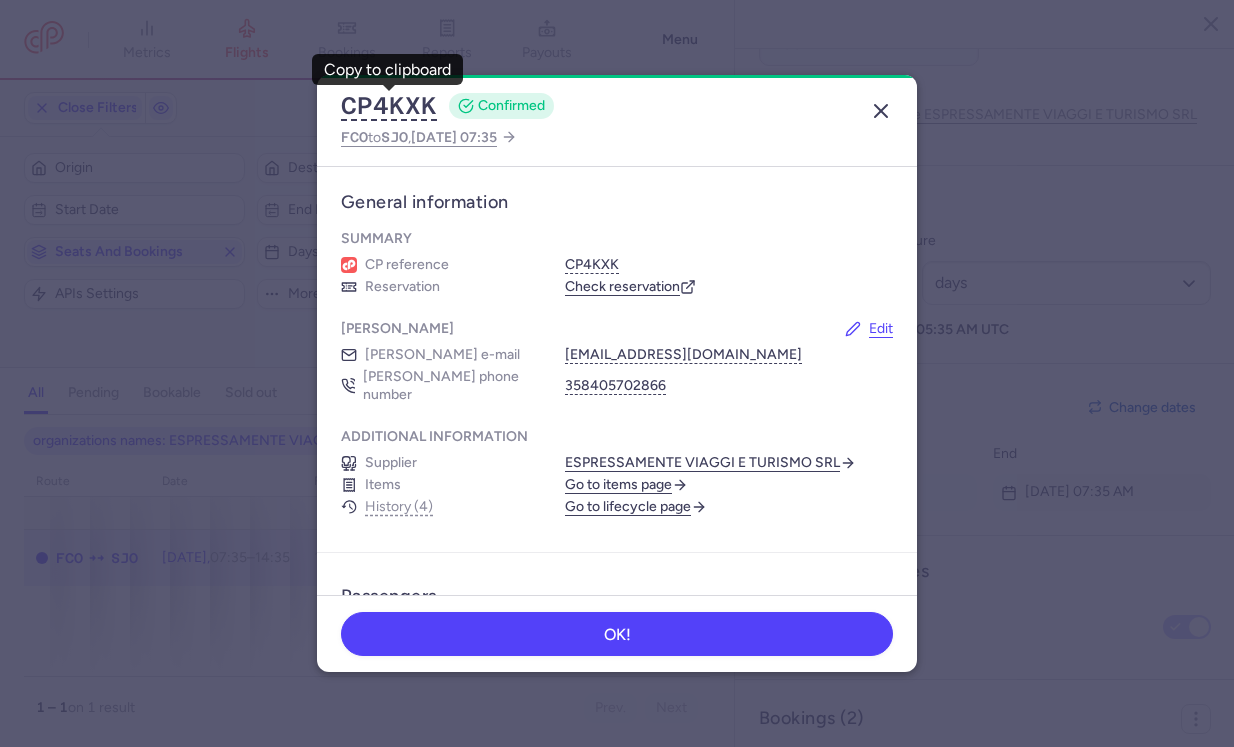 click 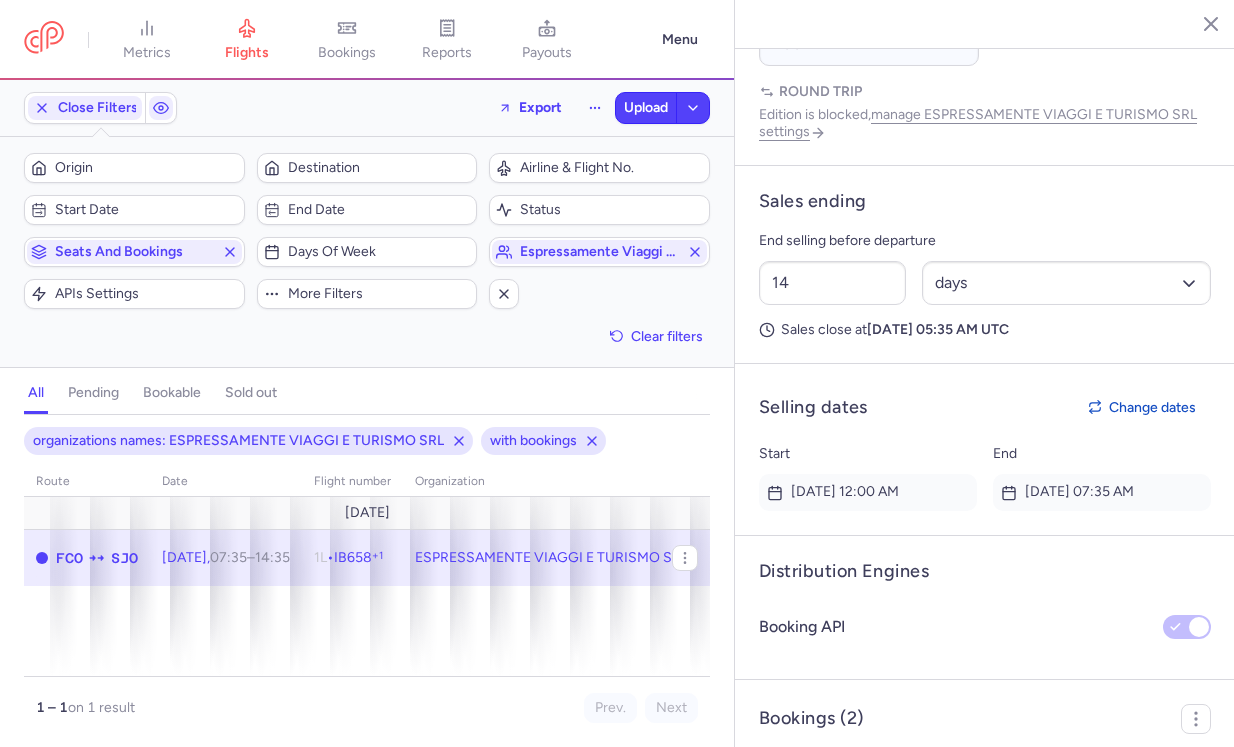 click 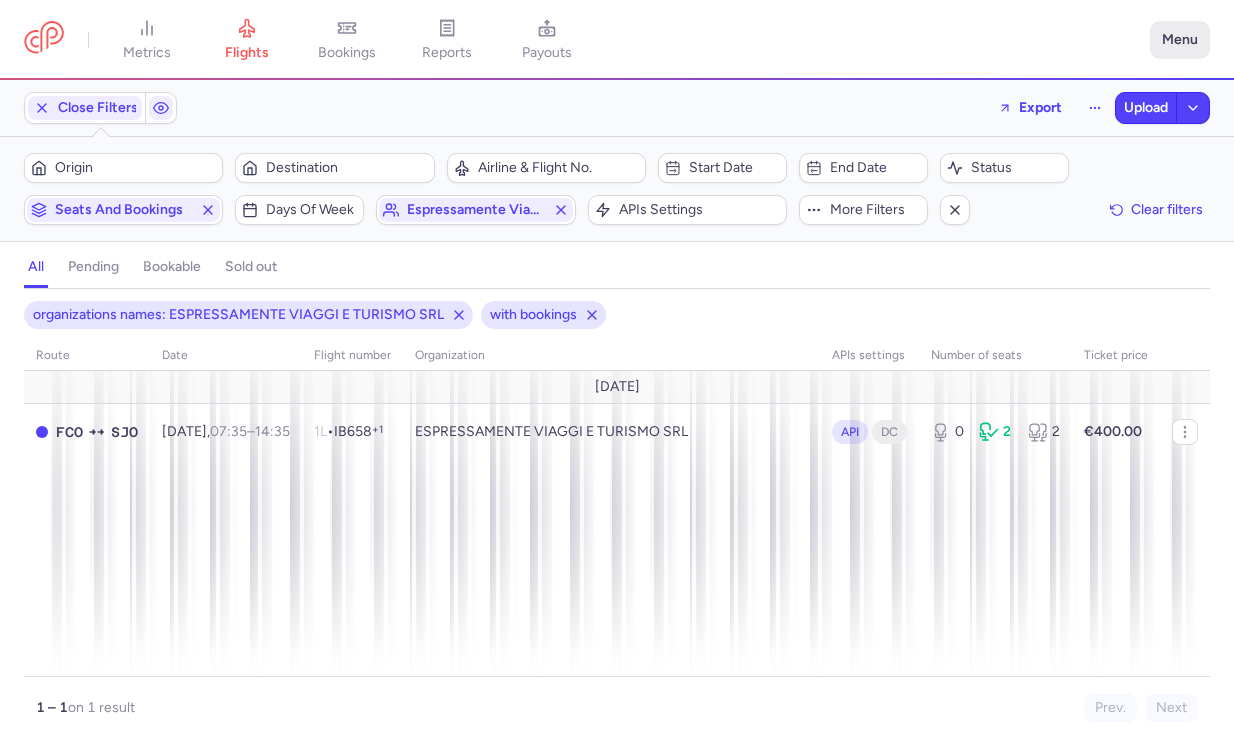 click on "Menu" at bounding box center (1180, 40) 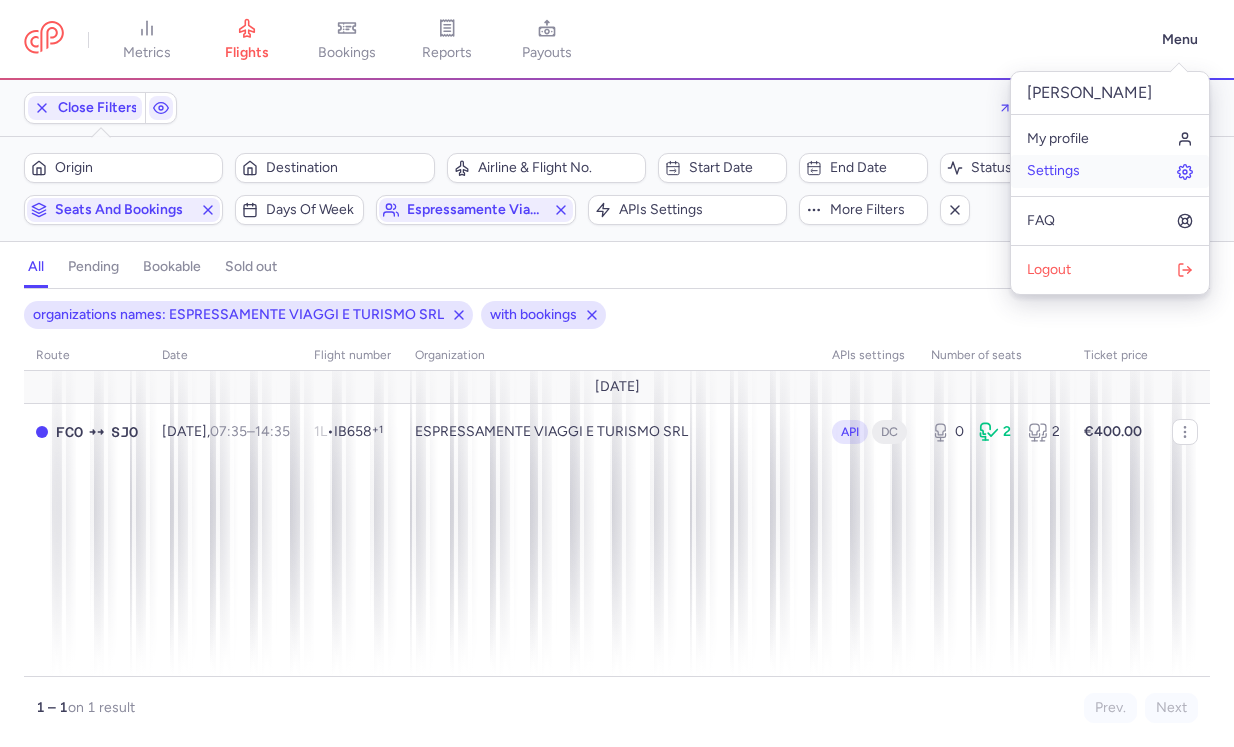 click on "Settings" at bounding box center (1110, 171) 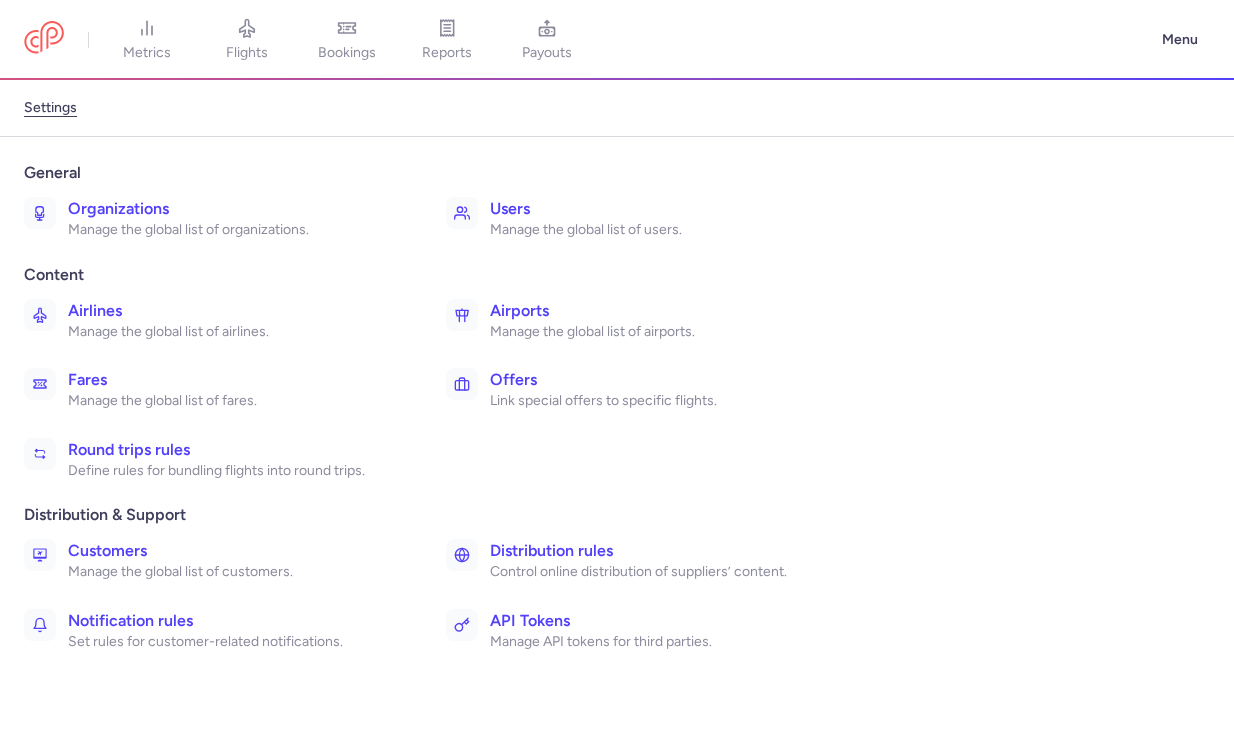 click on "Organizations Manage the global list of organizations." at bounding box center (221, 218) 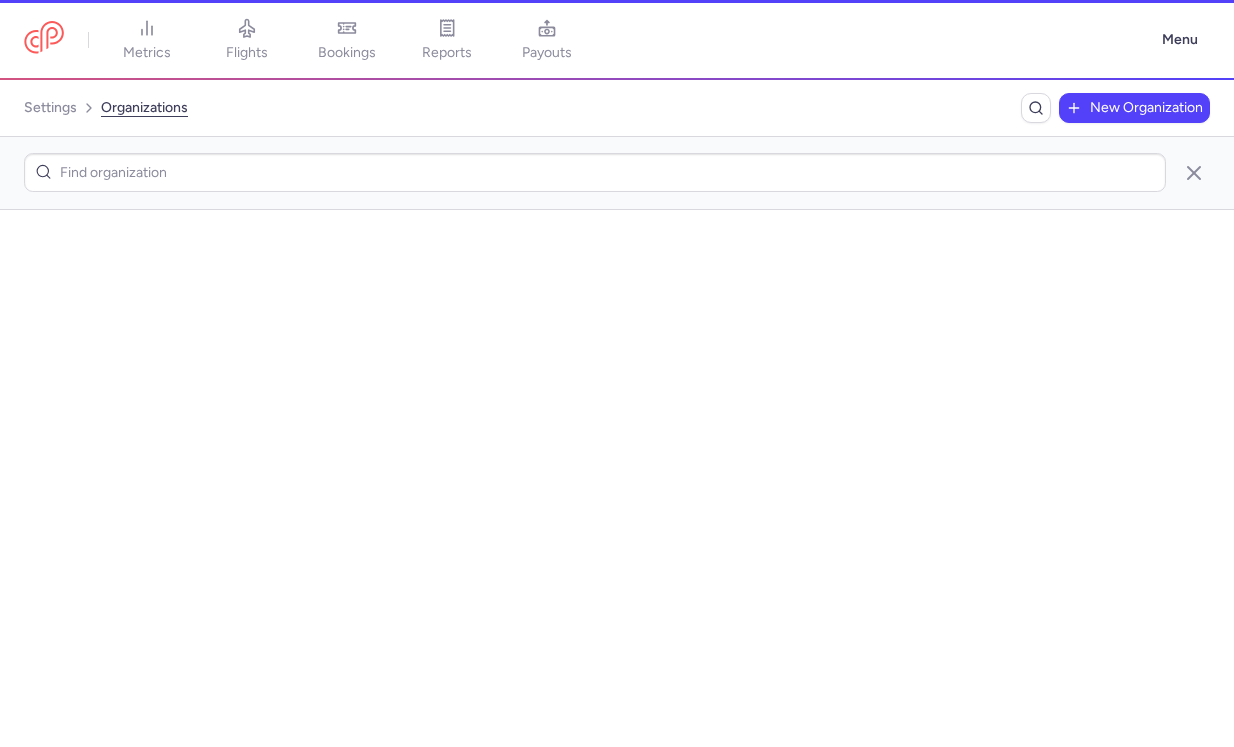 scroll, scrollTop: 0, scrollLeft: 0, axis: both 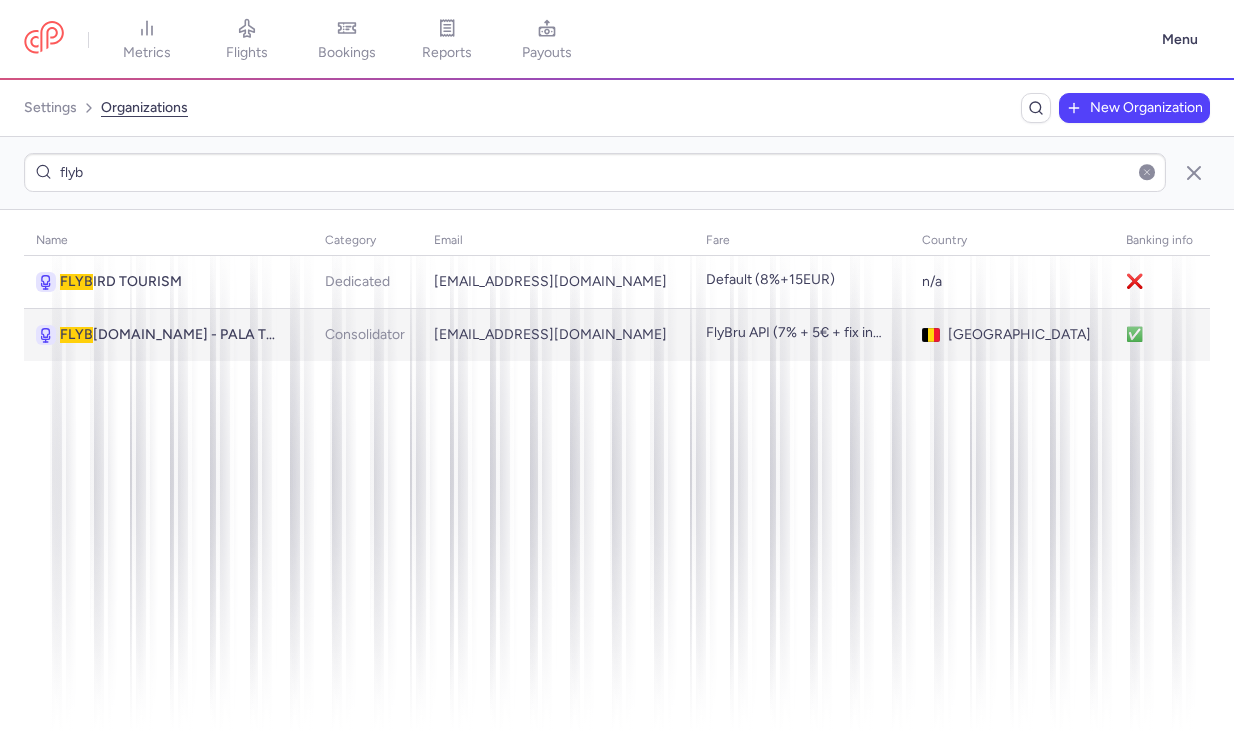 type on "flyb" 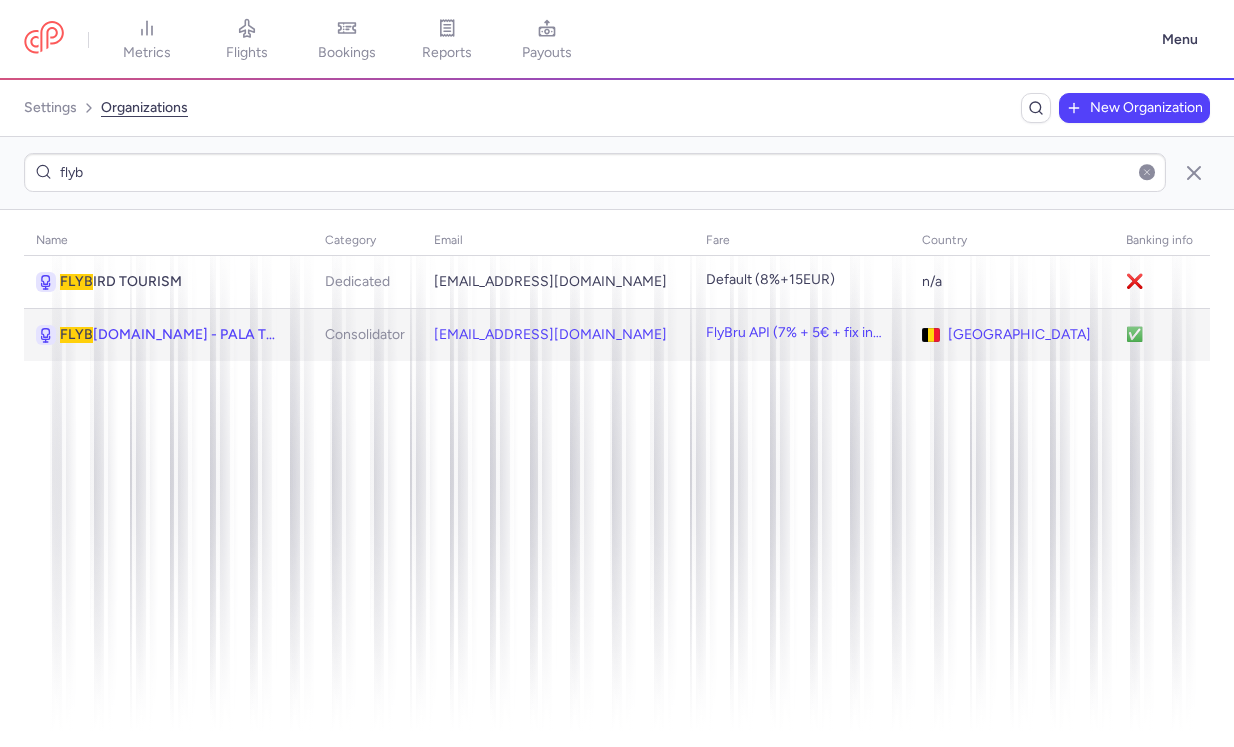 click on "FLYB [DOMAIN_NAME] - PALA TOURISME SPRL" at bounding box center (172, 335) 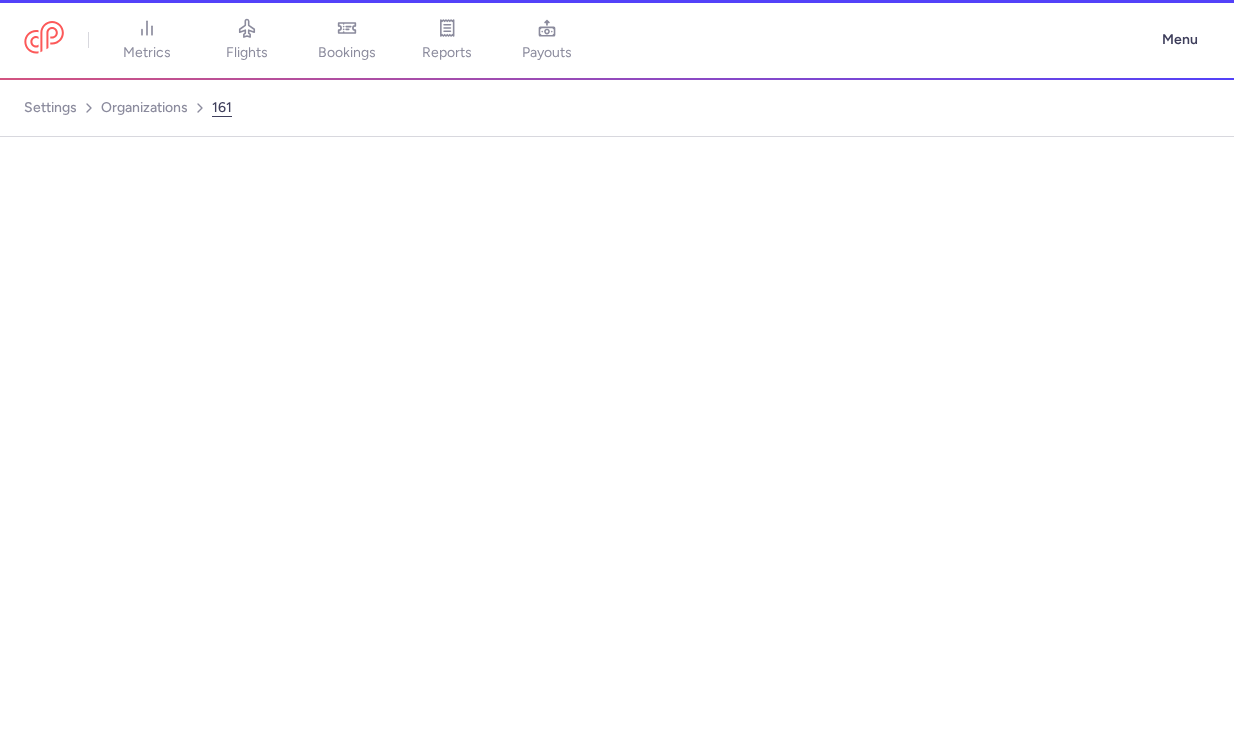 select on "CONSOLIDATOR" 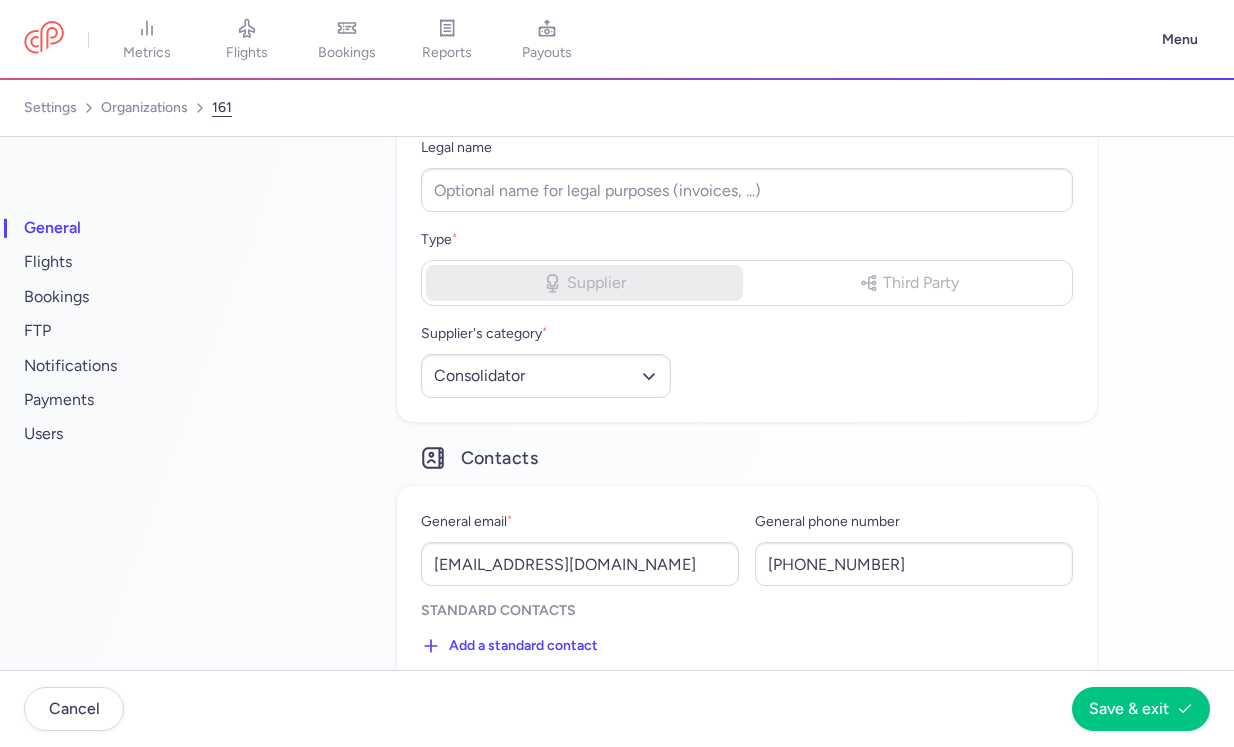 scroll, scrollTop: 194, scrollLeft: 0, axis: vertical 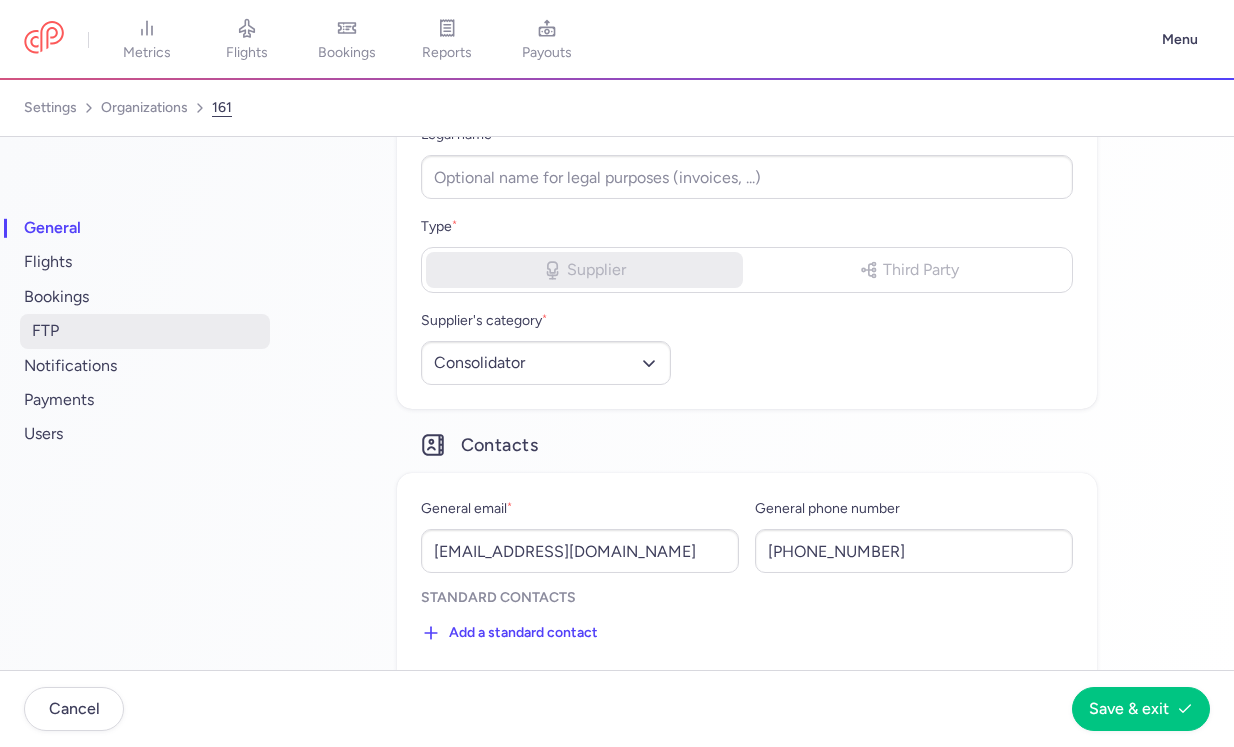 click on "FTP" at bounding box center (145, 331) 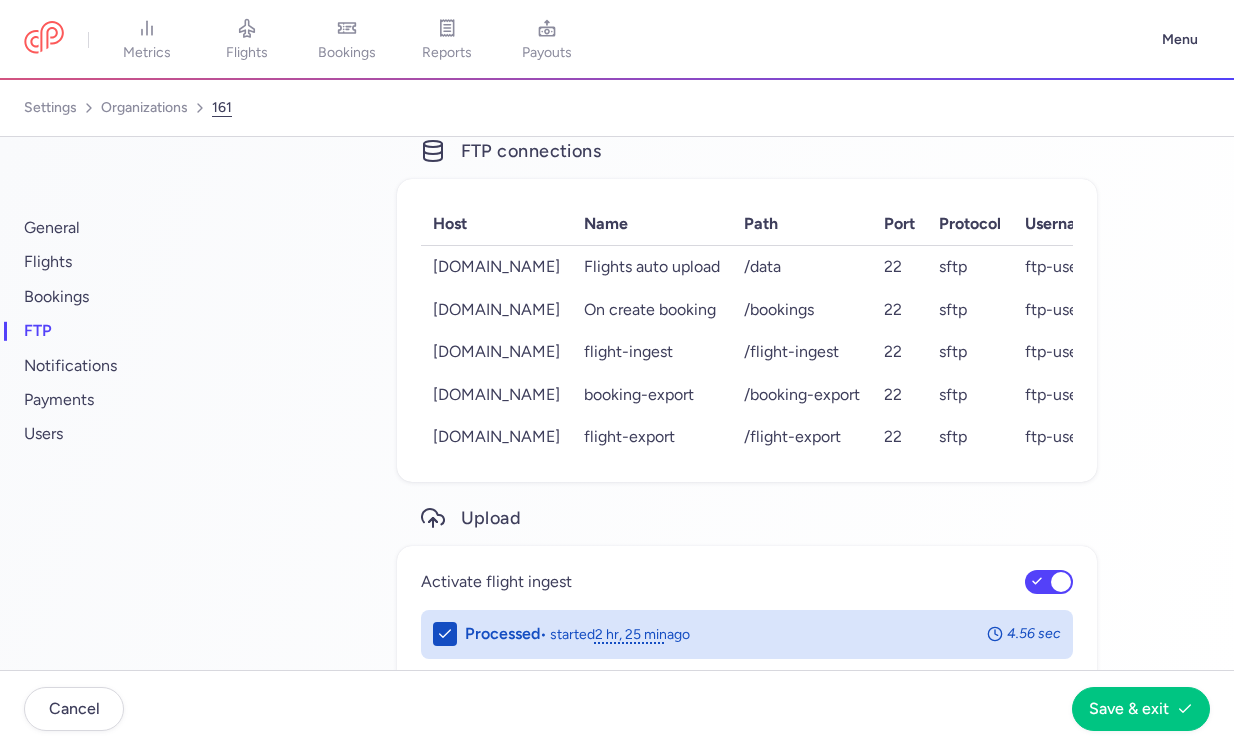 scroll, scrollTop: 0, scrollLeft: 0, axis: both 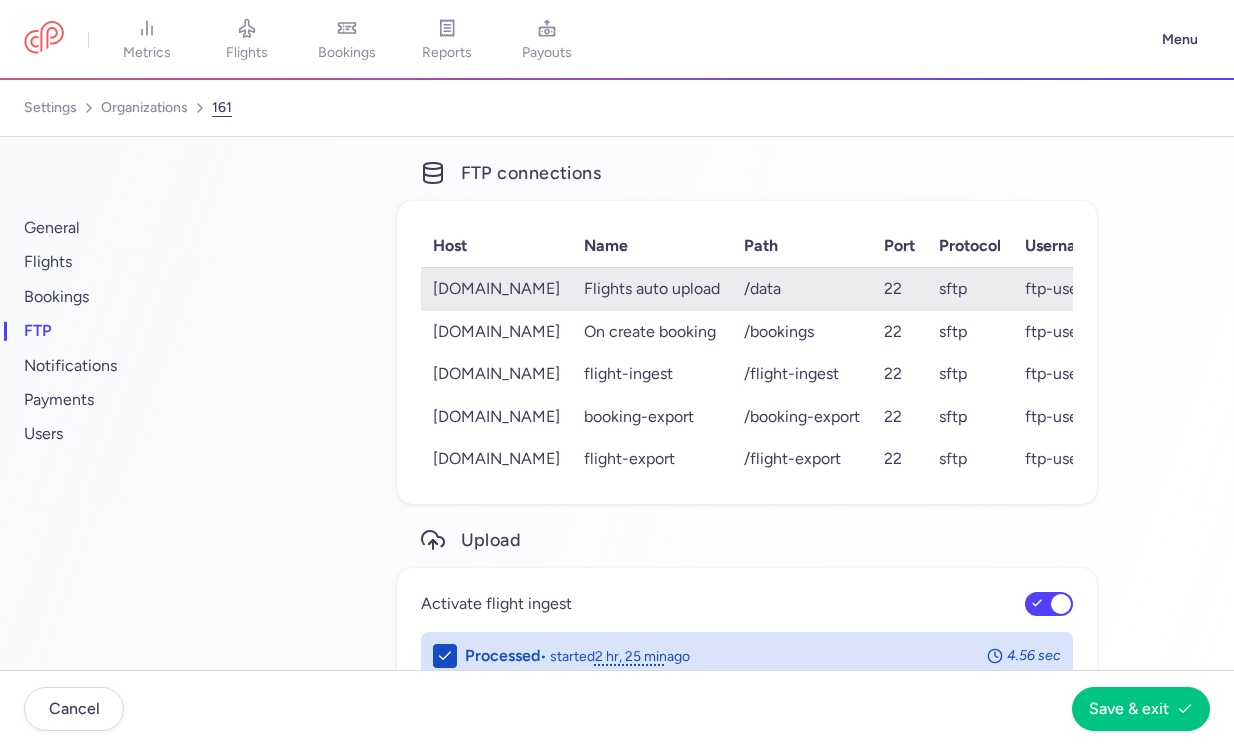 click on "[DOMAIN_NAME]" 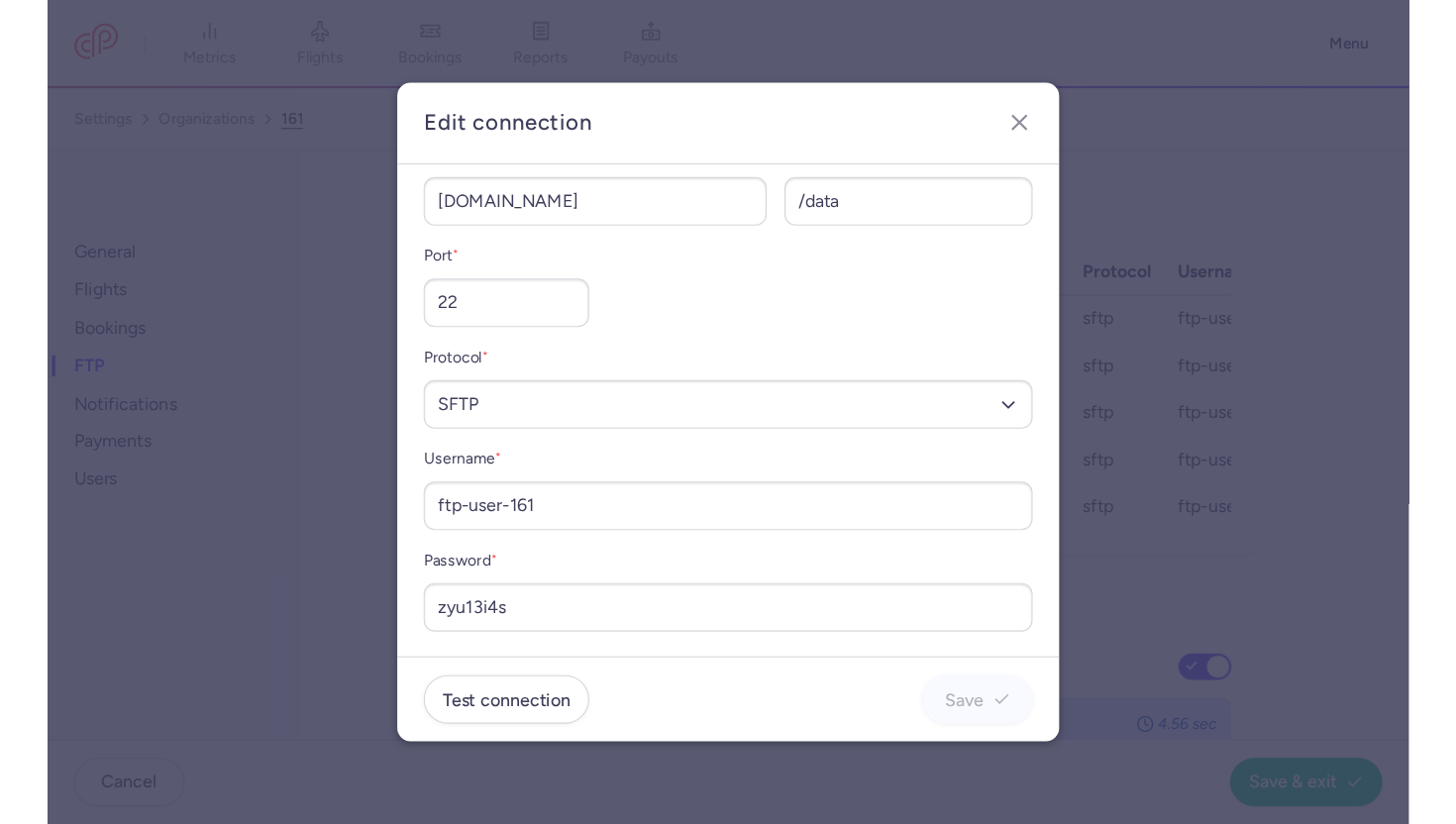 scroll, scrollTop: 136, scrollLeft: 0, axis: vertical 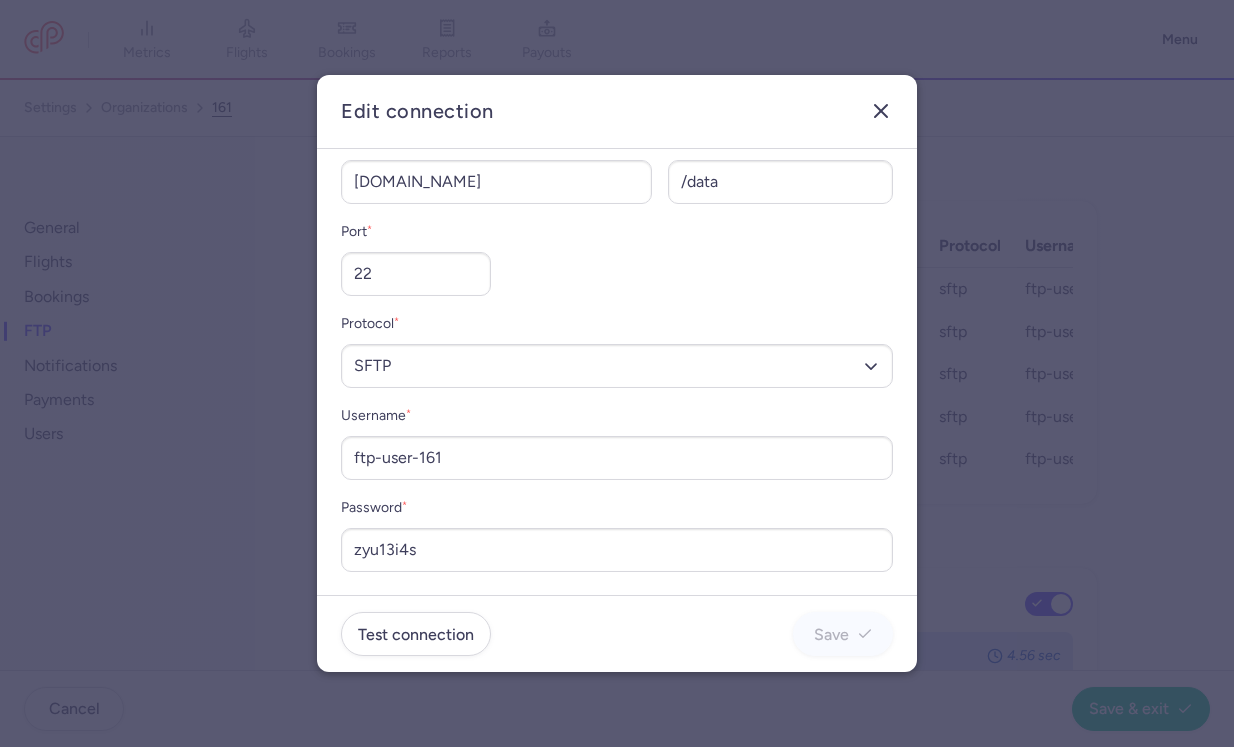 click 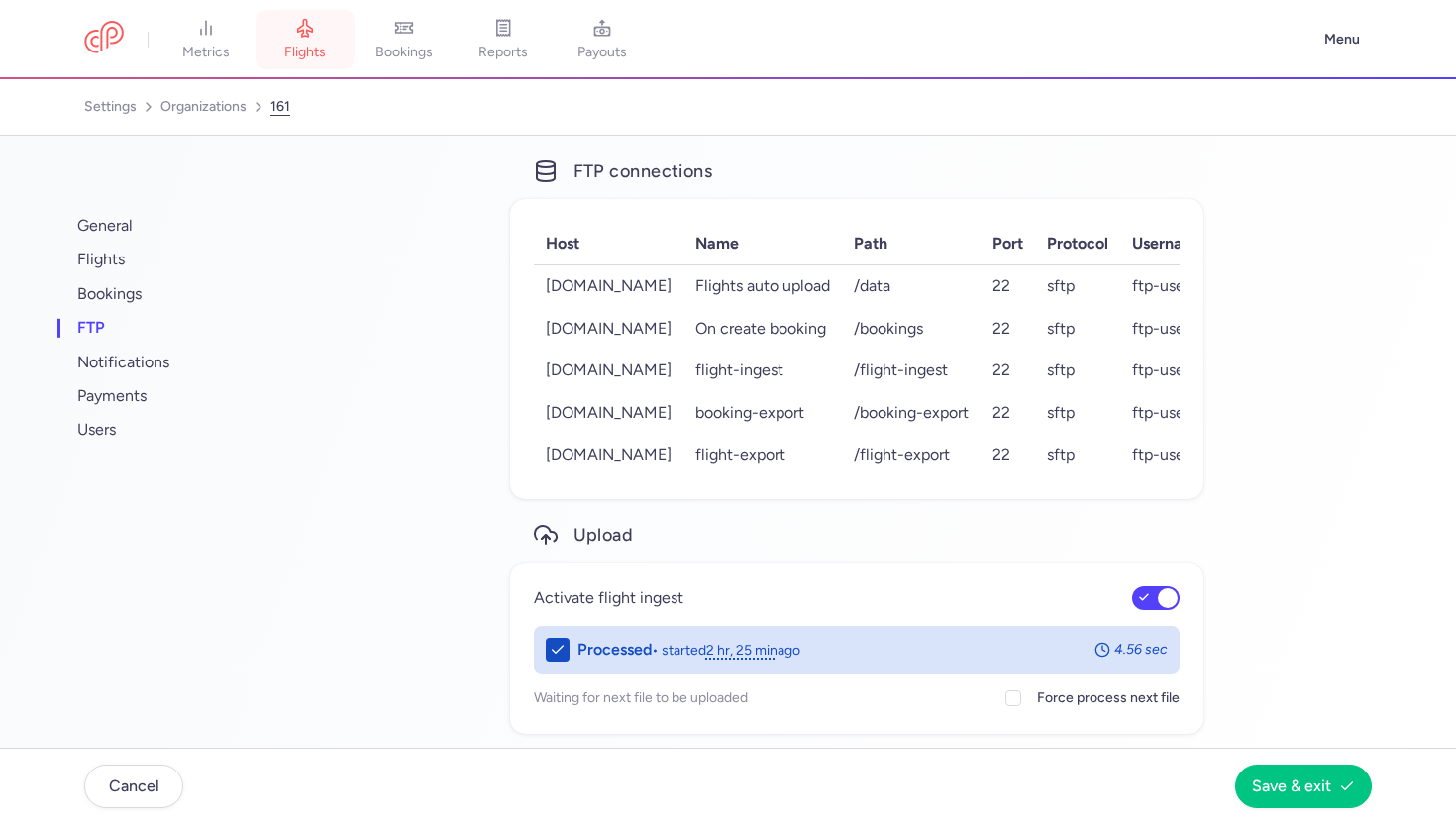click on "flights" at bounding box center [305, 52] 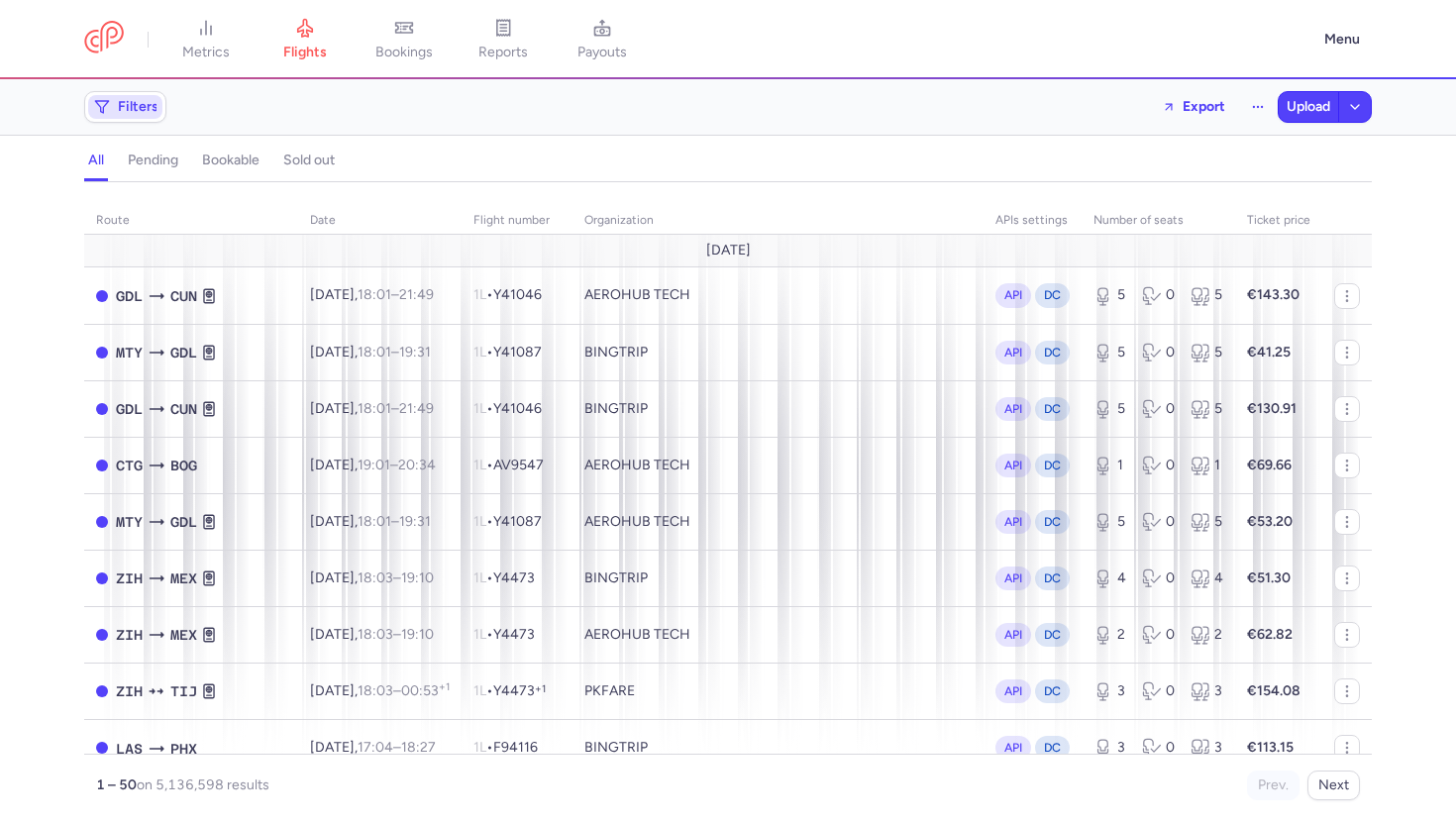 click on "Filters" 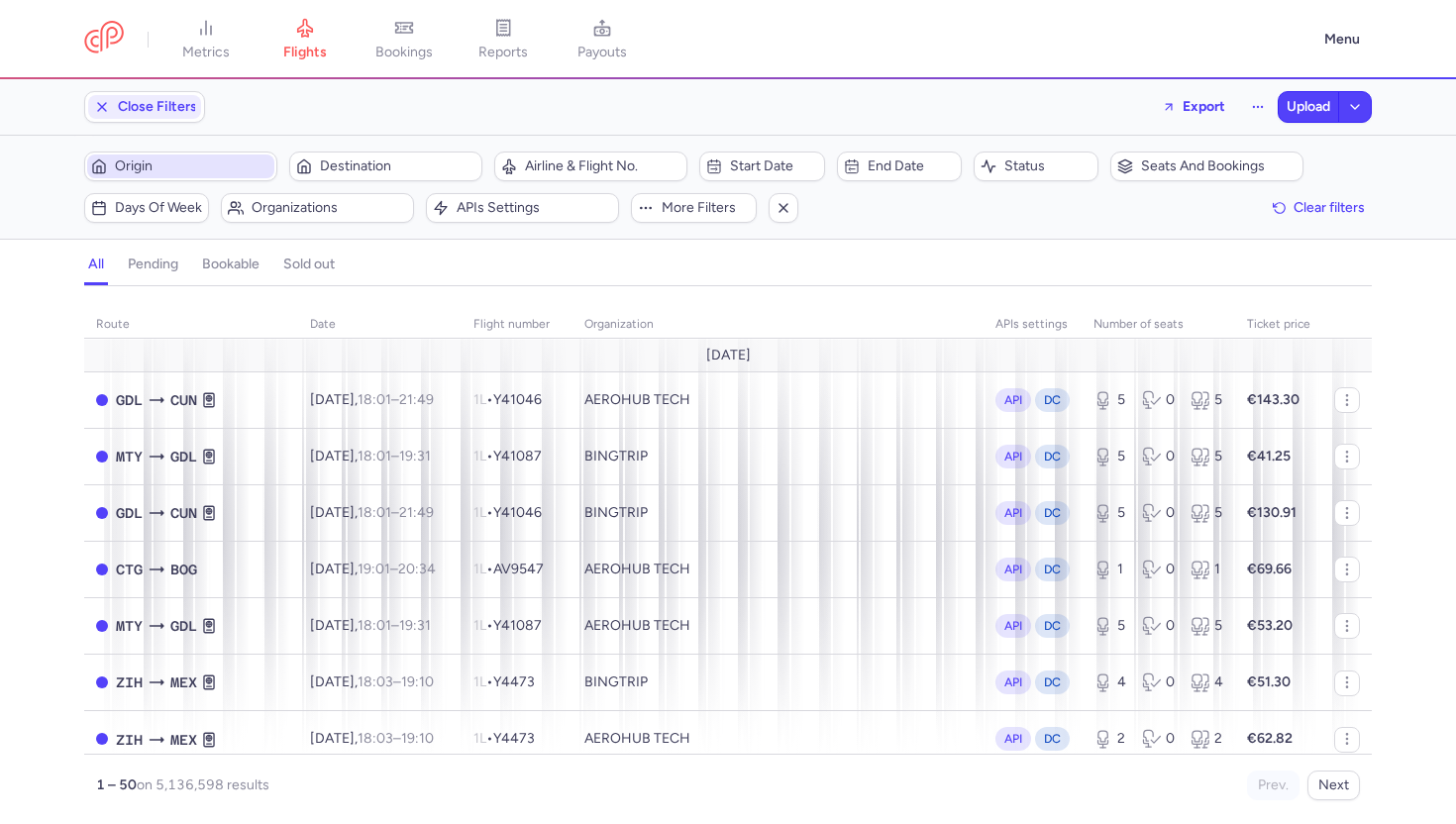 scroll, scrollTop: 0, scrollLeft: 0, axis: both 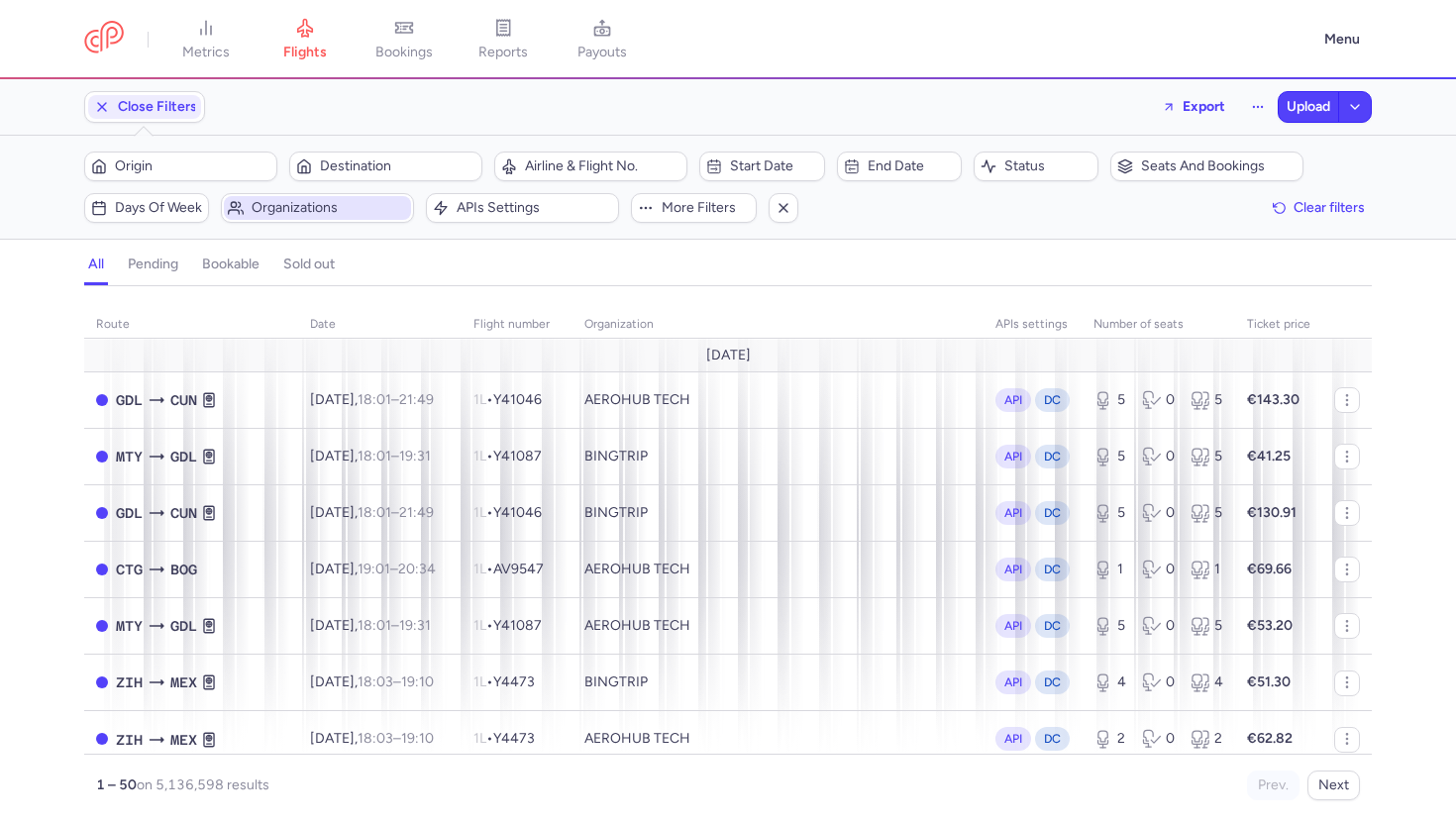 click on "Organizations" at bounding box center [329, 208] 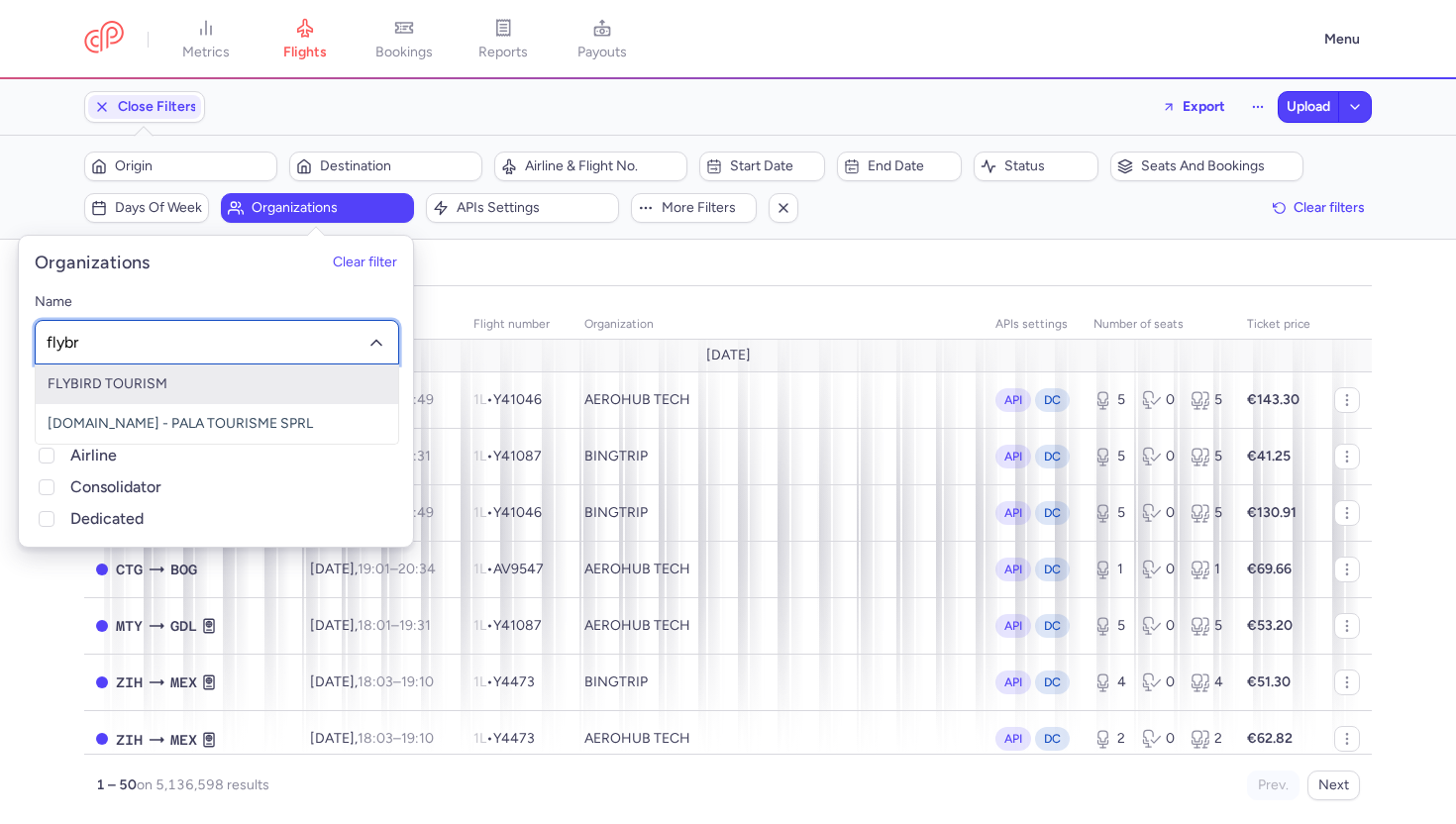 type on "flybru" 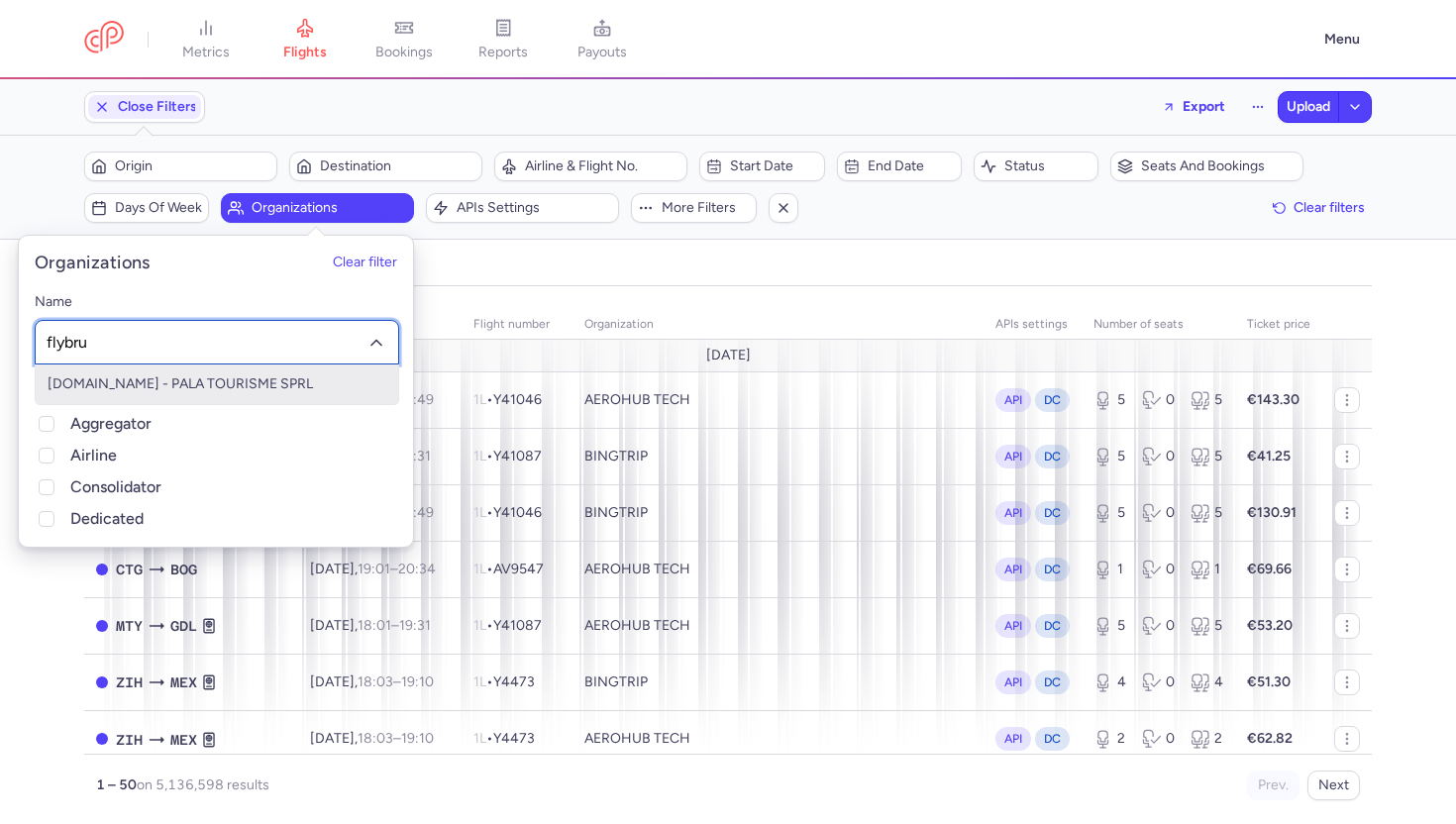 click on "[DOMAIN_NAME] - PALA TOURISME SPRL" 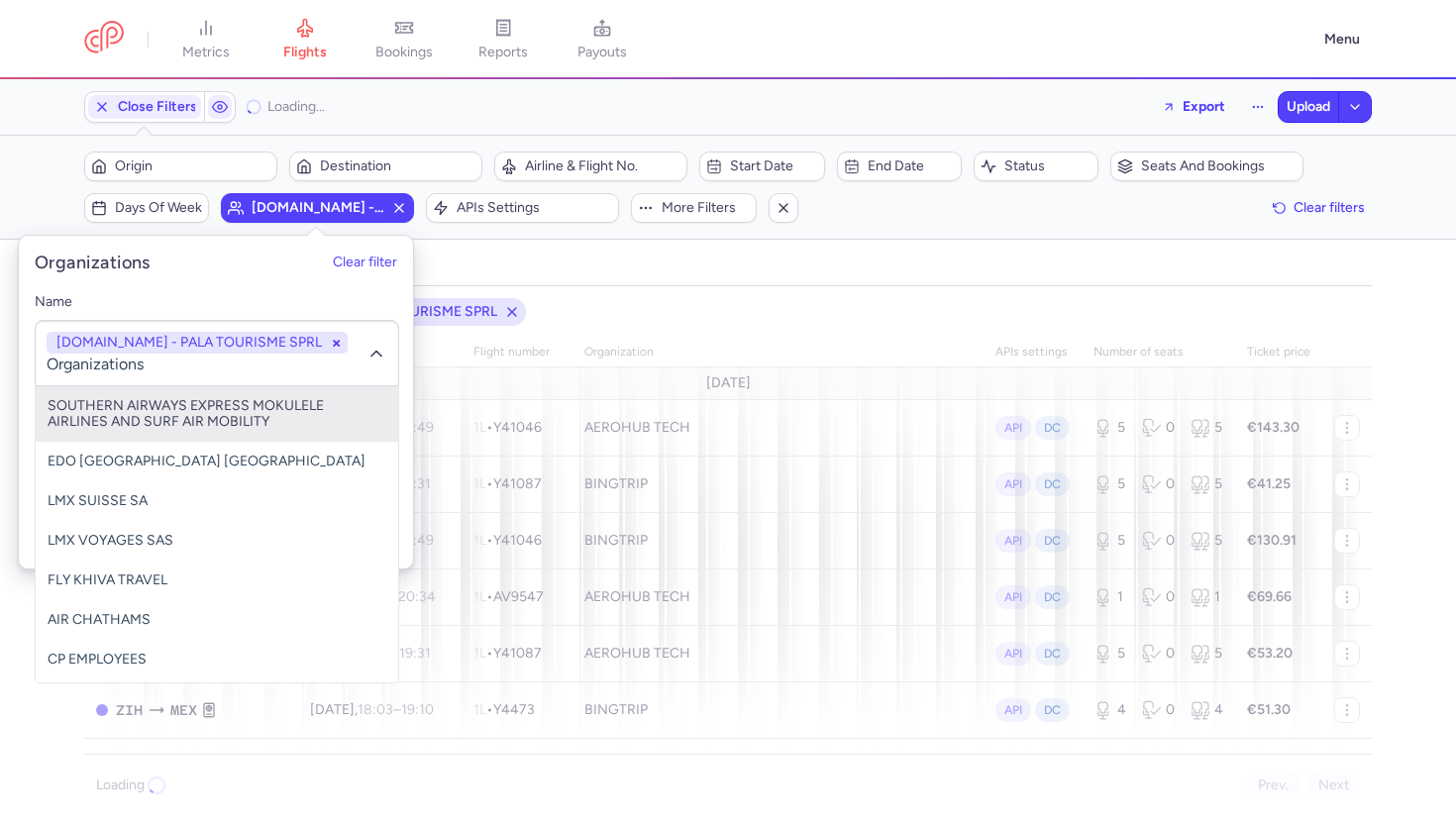 click on "all pending bookable sold out" at bounding box center (728, 268) 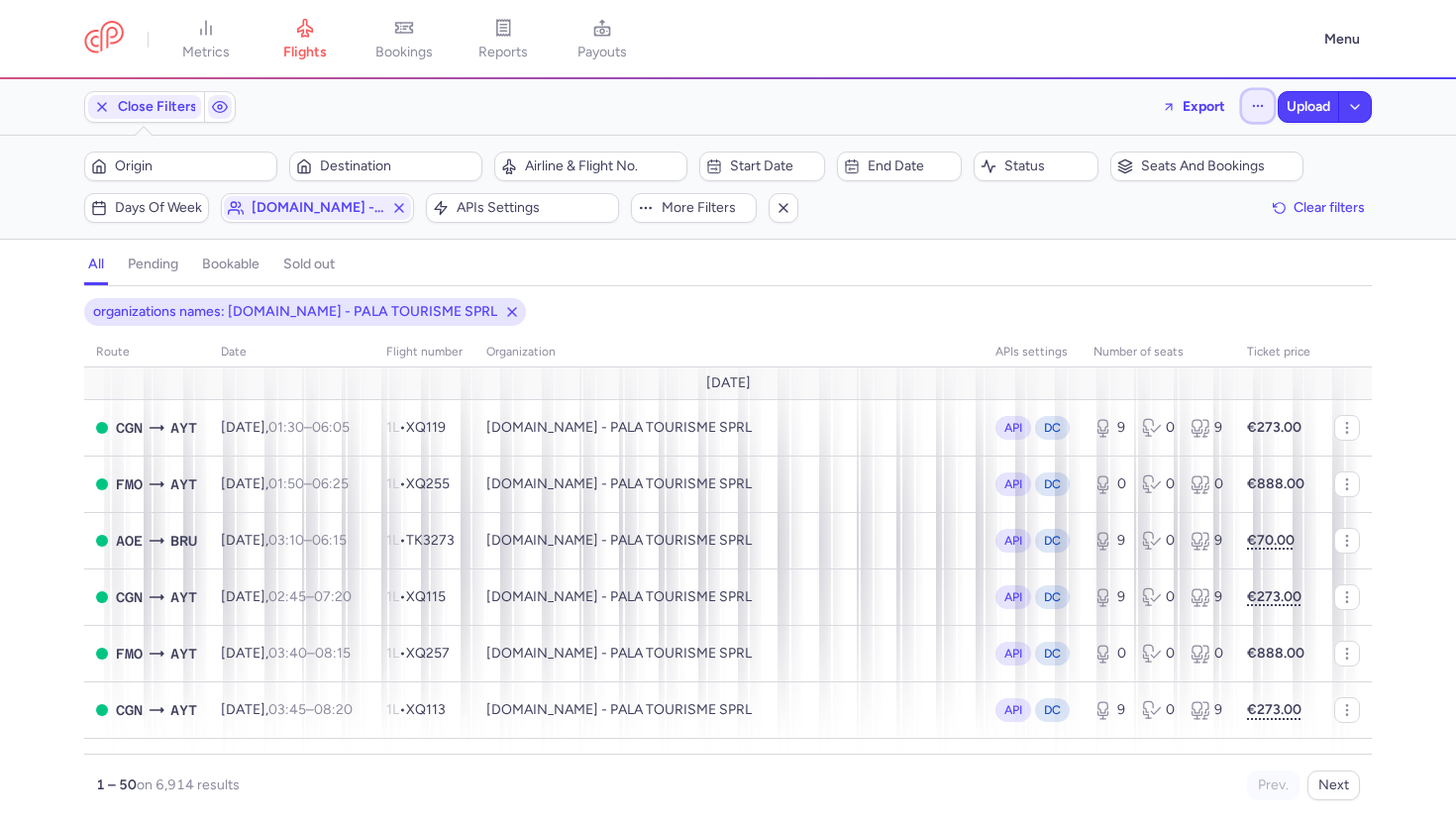 click at bounding box center (1258, 106) 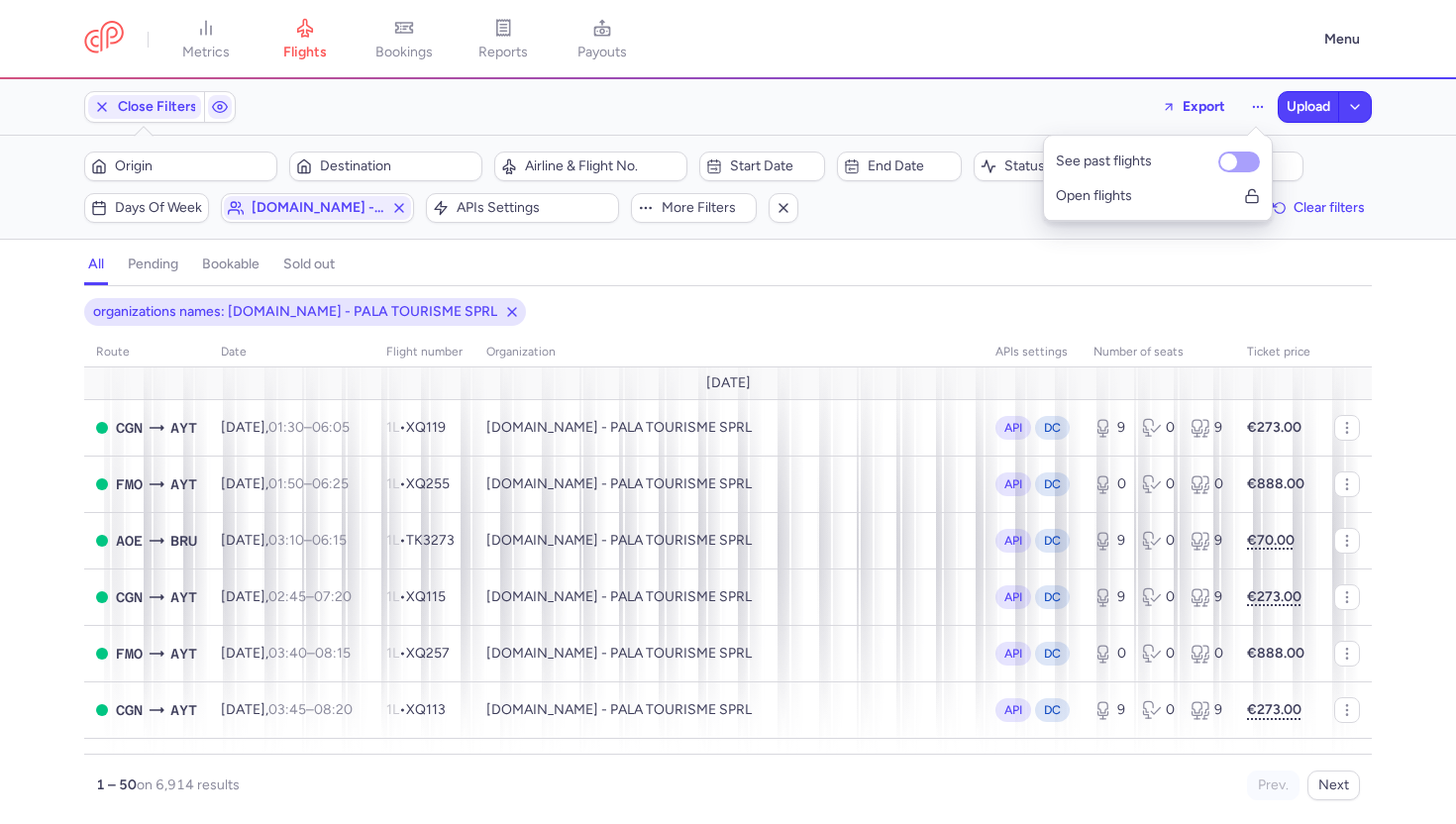 click on "See past flights" at bounding box center (1239, 161) 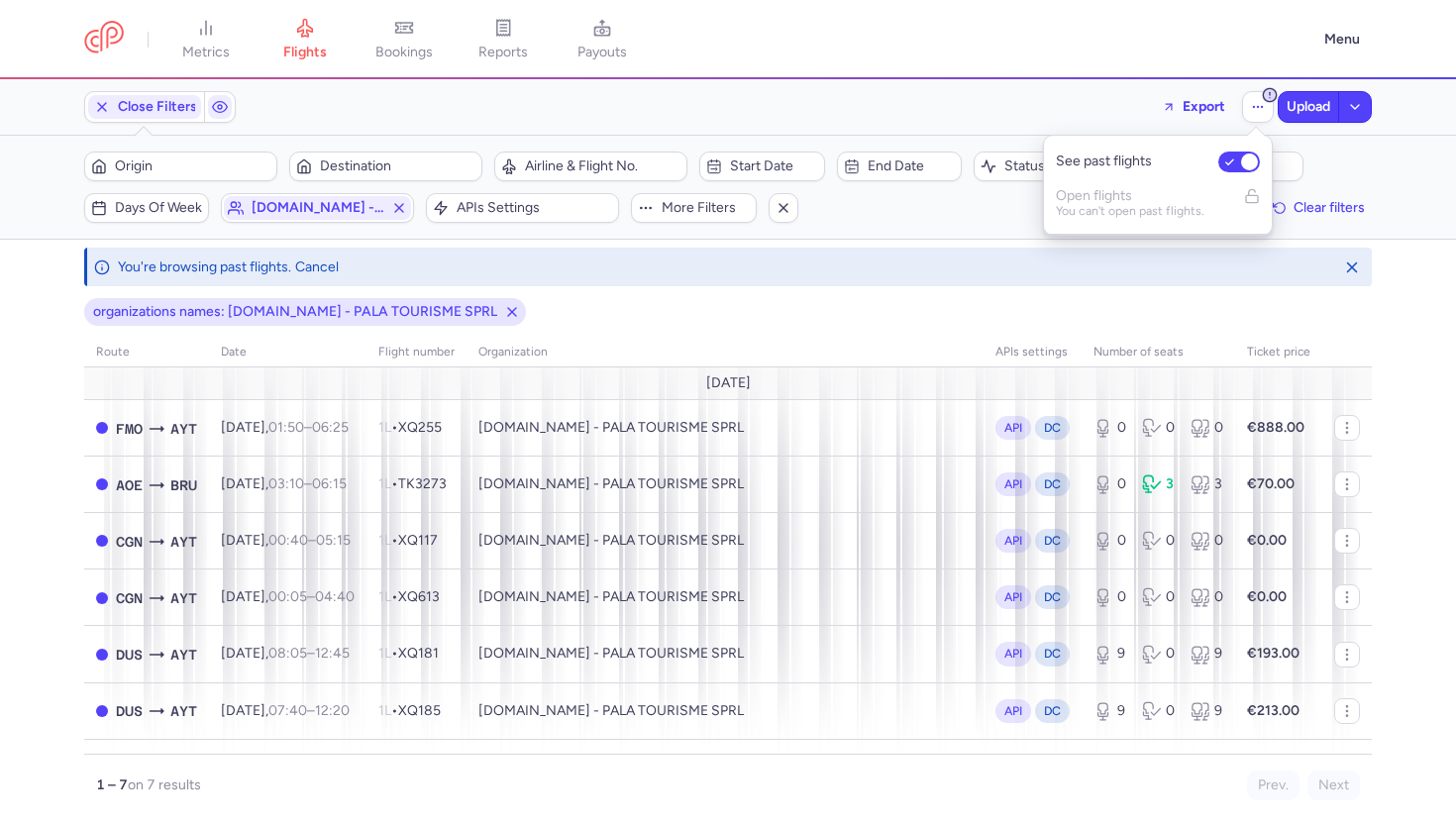 click on "Origin  Destination  Airline & Flight No.  Start date  End date  Status  Seats and bookings  Days of week [DOMAIN_NAME] - pala tourisme sprl   APIs settings  More filters  Clear filters" 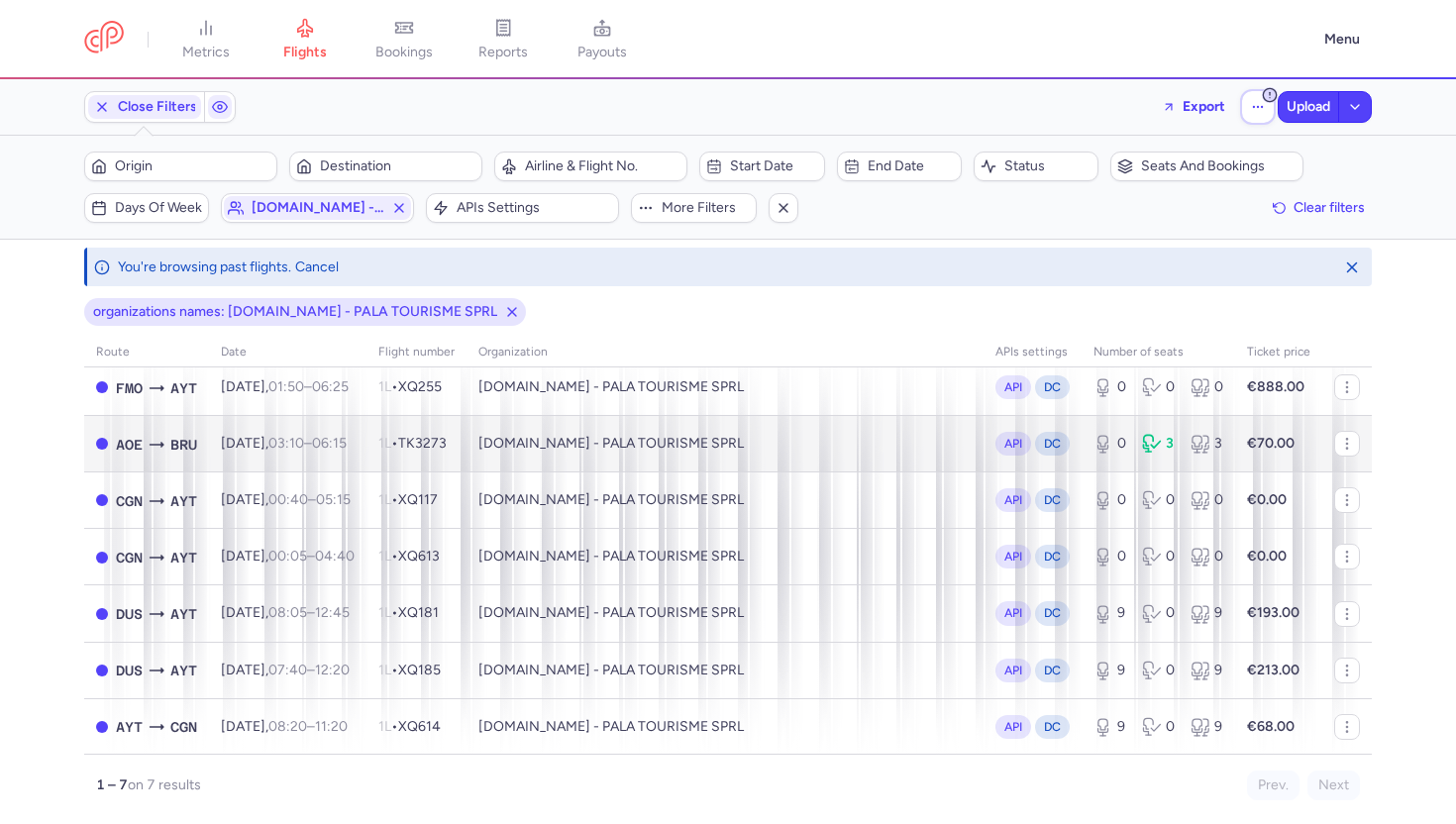 scroll, scrollTop: 0, scrollLeft: 0, axis: both 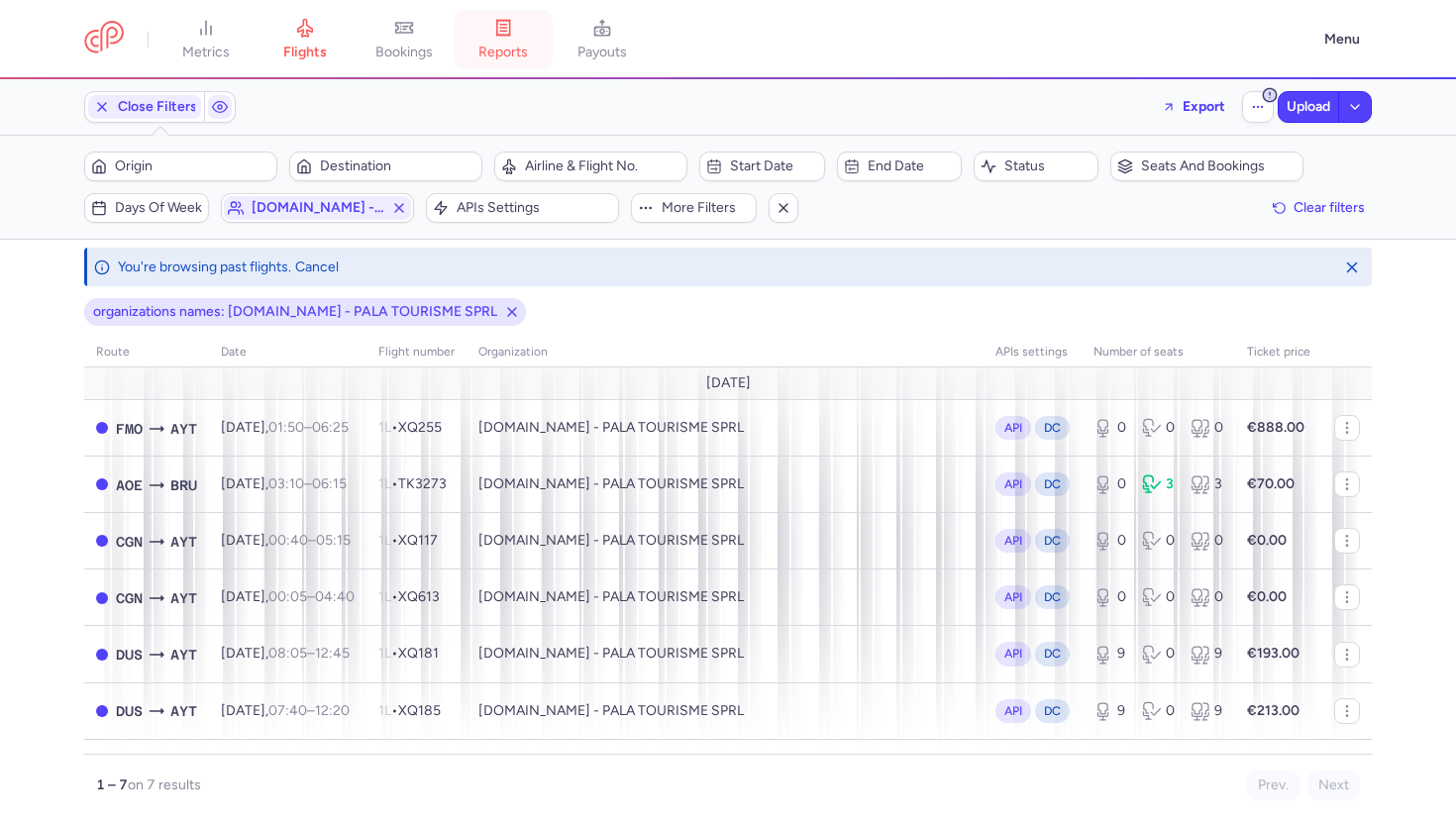 click on "reports" at bounding box center [503, 52] 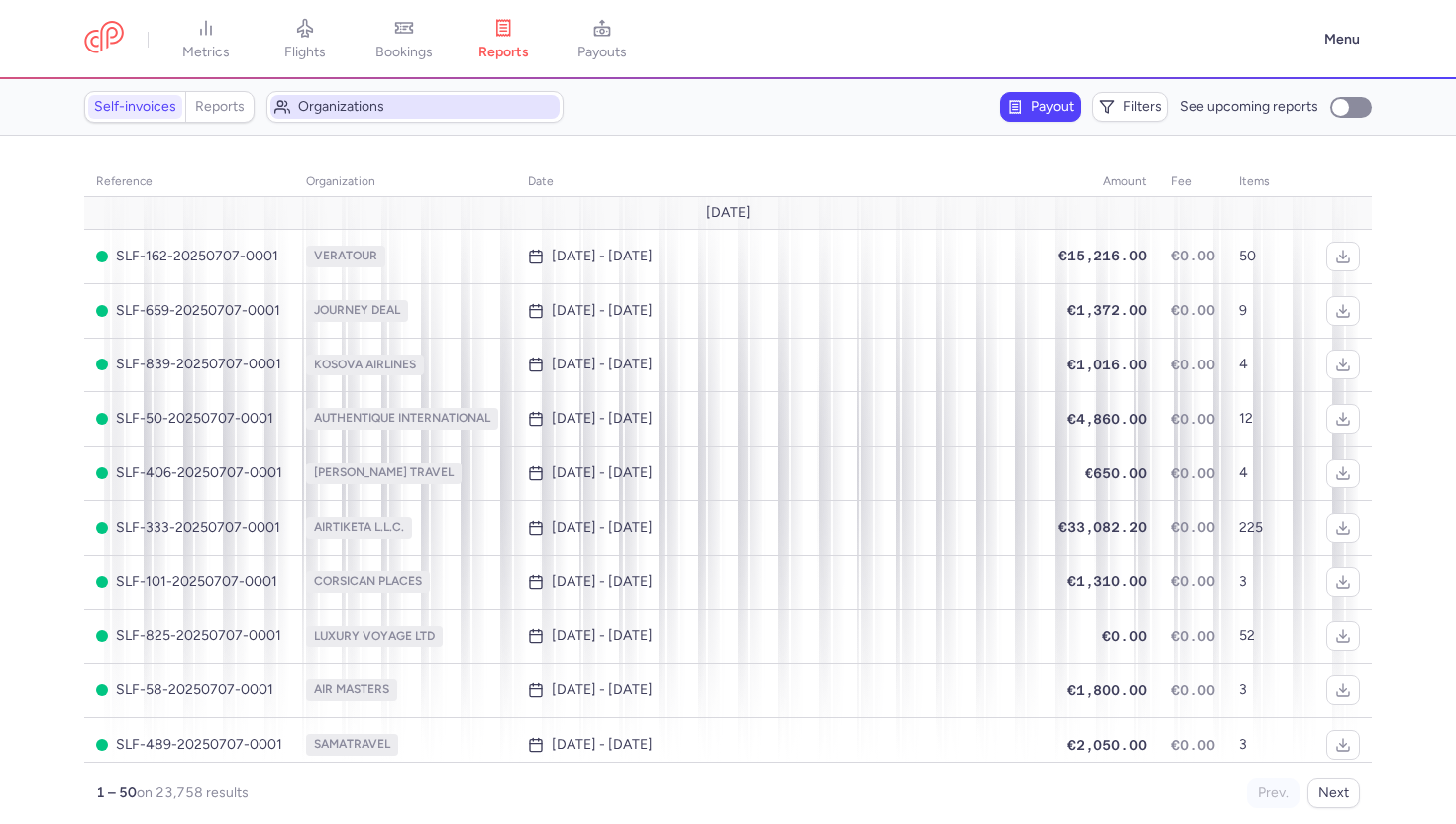 click on "Organizations" 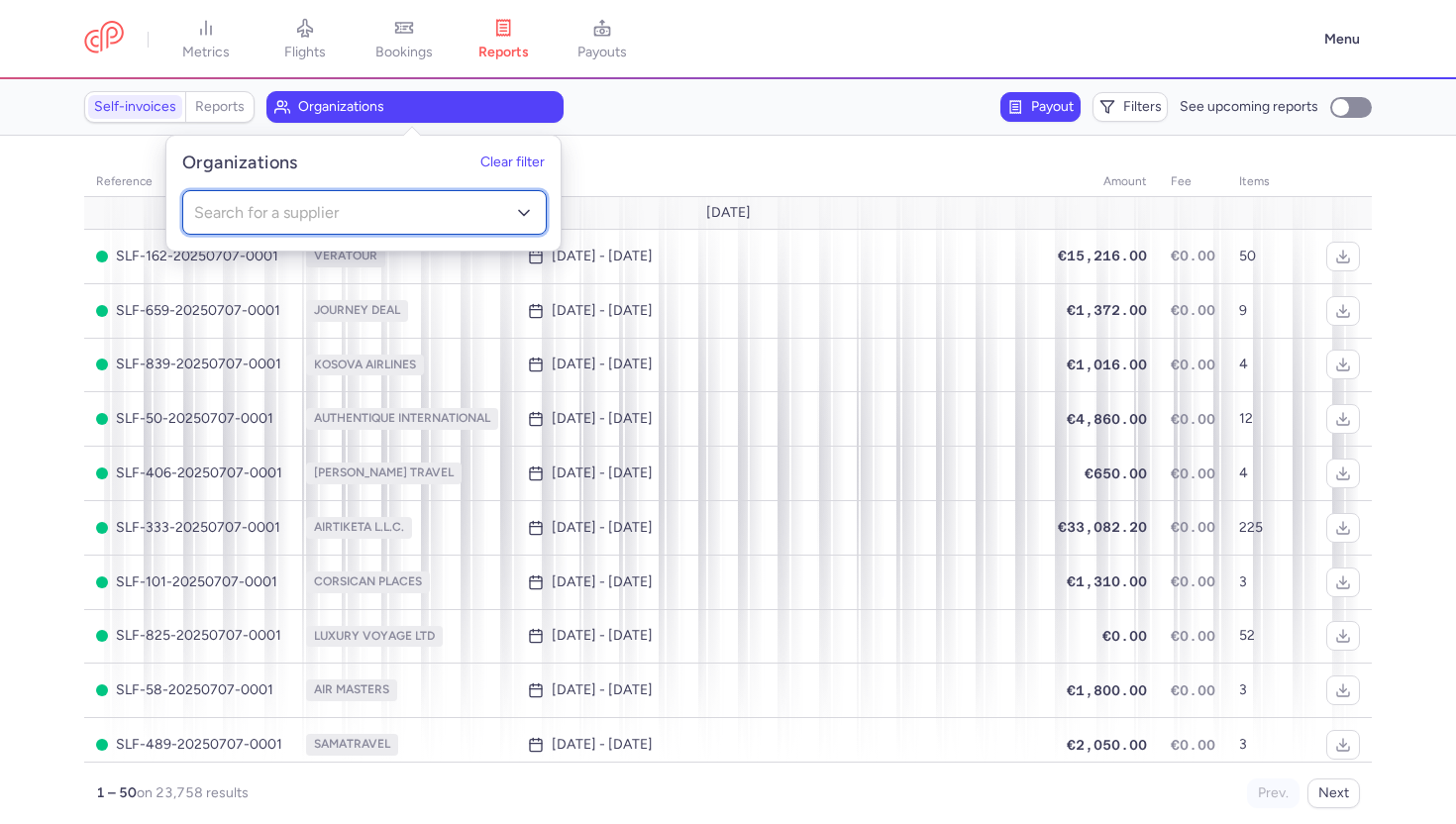 click on "Search for a supplier" 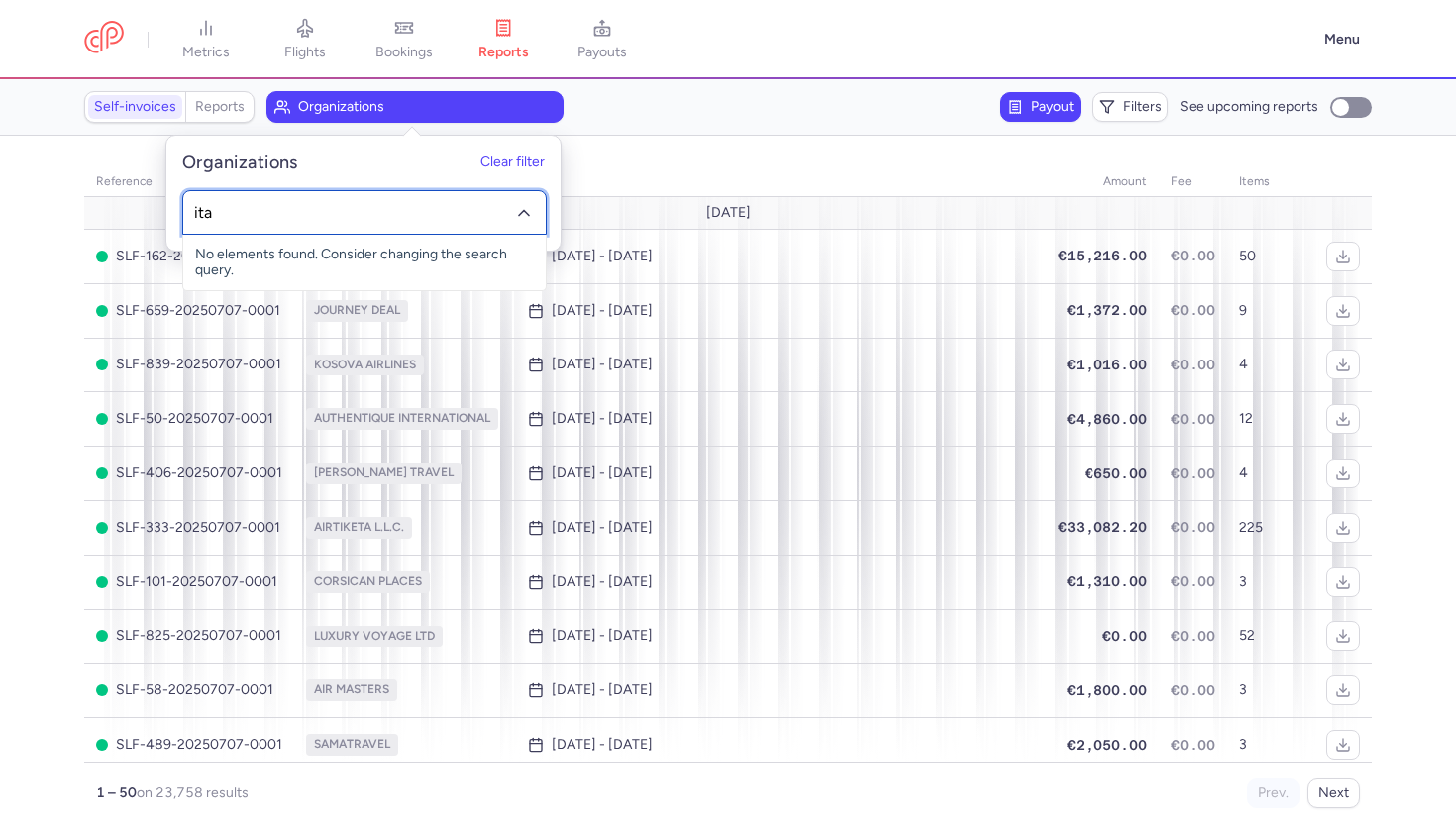 type on "itak" 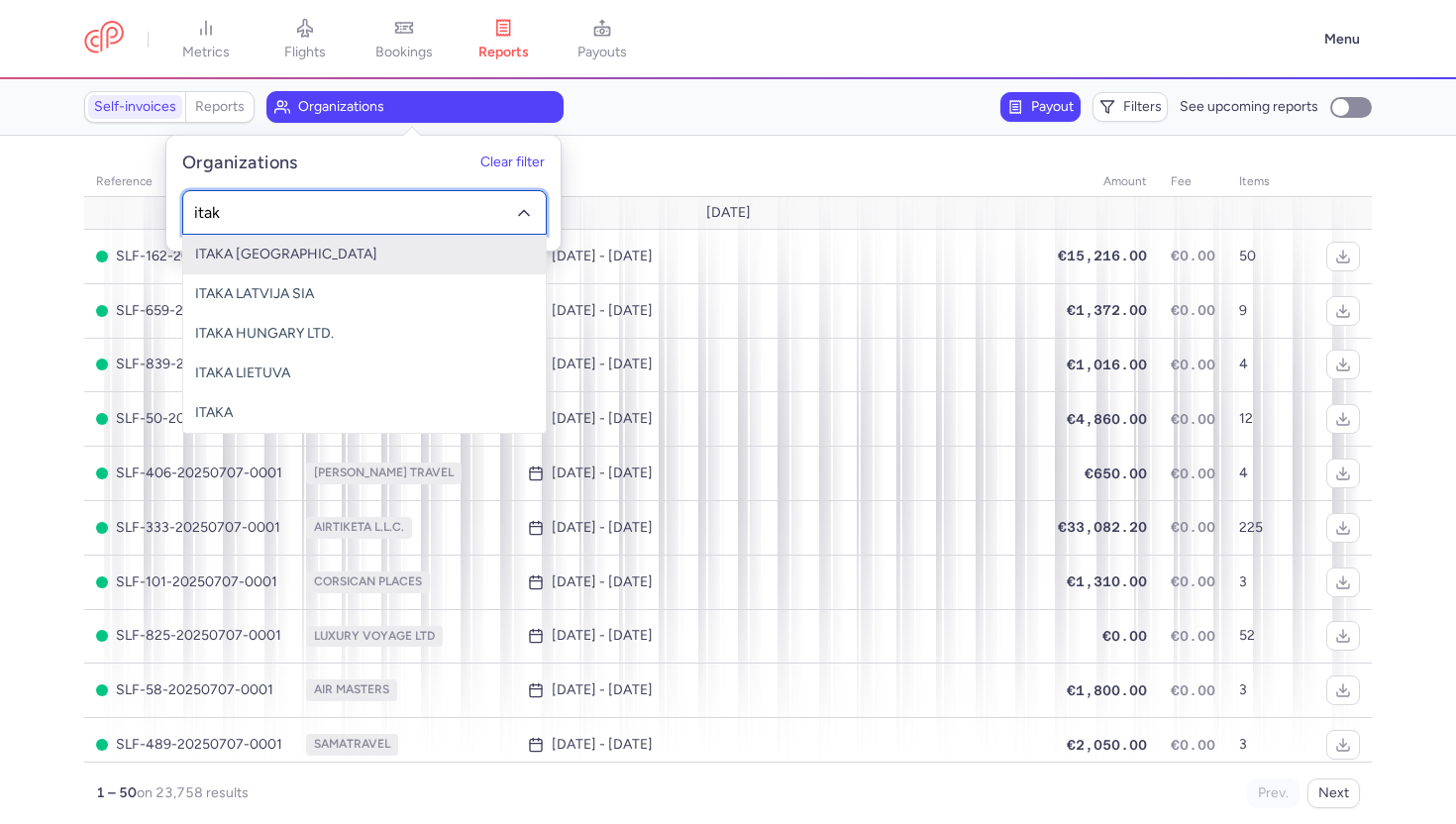 click on "ITAKA [GEOGRAPHIC_DATA]" 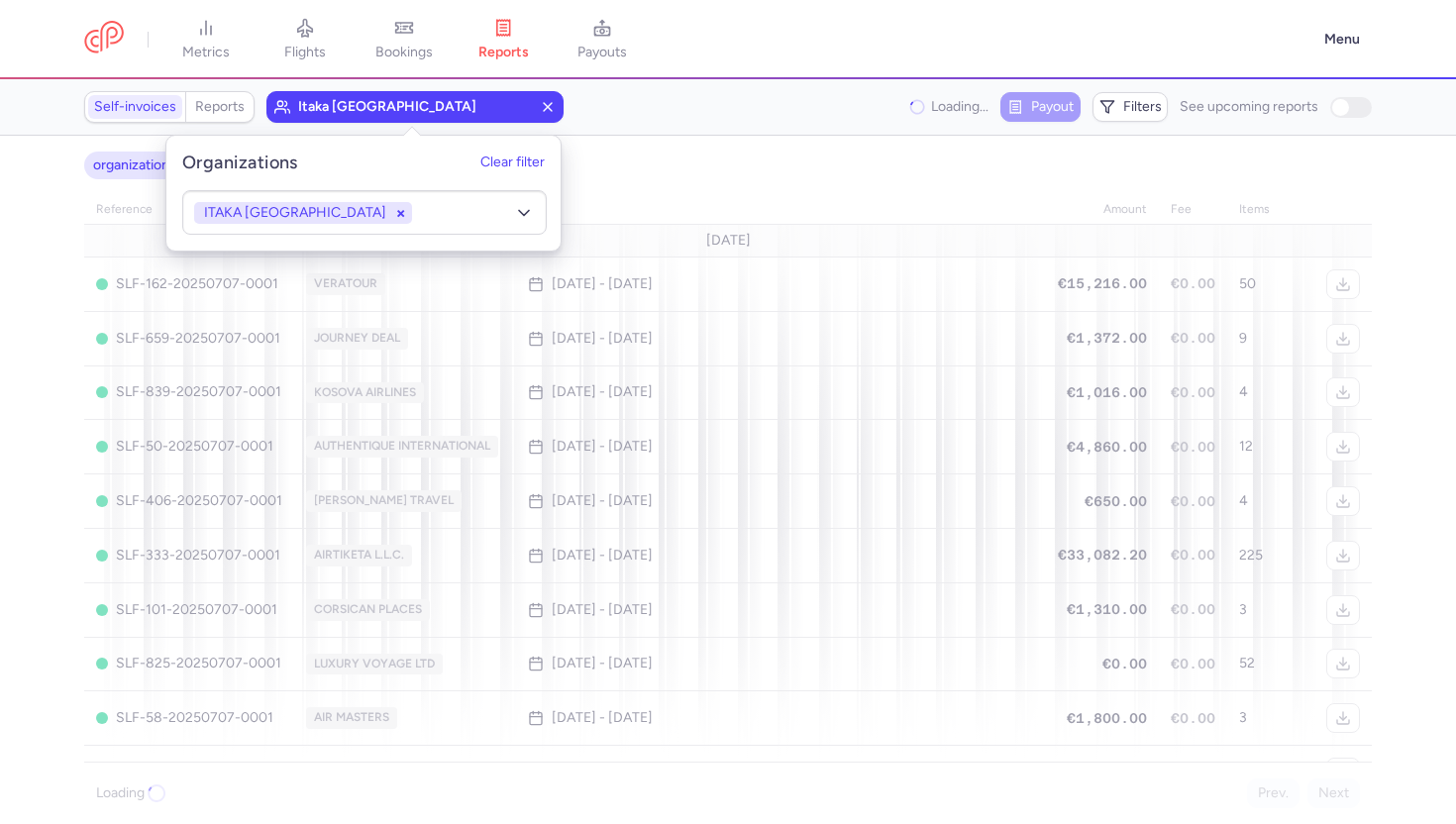 click on "organizations names: ITAKA [GEOGRAPHIC_DATA] reference organization date amount fee items [DATE]  SLF-162-20250707-0001 VERATOUR [DATE] - [DATE] €15,216.00 €0.00 50  SLF-659-20250707-0001 JOURNEY DEAL [DATE] - [DATE] €1,372.00 €0.00 9  SLF-839-20250707-0001 KOSOVA AIRLINES [DATE] - [DATE] €1,016.00 €0.00 4  SLF-50-20250707-0001 AUTHENTIQUE INTERNATIONAL [DATE] - [DATE] €4,860.00 €0.00 12  SLF-406-20250707-0001 FILIP TRAVEL [DATE] - [DATE] €650.00 €0.00 4  SLF-333-20250707-0001 AIRTIKETA L.L.C. [DATE] - [DATE] €33,082.20 €0.00 225  SLF-101-20250707-0001 CORSICAN PLACES [DATE] - [DATE] €1,310.00 €0.00 3  SLF-825-20250707-0001 LUXURY VOYAGE LTD [DATE] - [DATE] €0.00 €0.00 52  SLF-58-20250707-0001 AIR MASTERS [DATE] - [DATE] €1,800.00 €0.00 3  SLF-489-20250707-0001 SAMATRAVEL [DATE] - [DATE] €2,050.00 €0.00 3  SLF-726-20250707-0001 TRAVEL EVASION [DATE] - [DATE] 13" at bounding box center (728, 479) 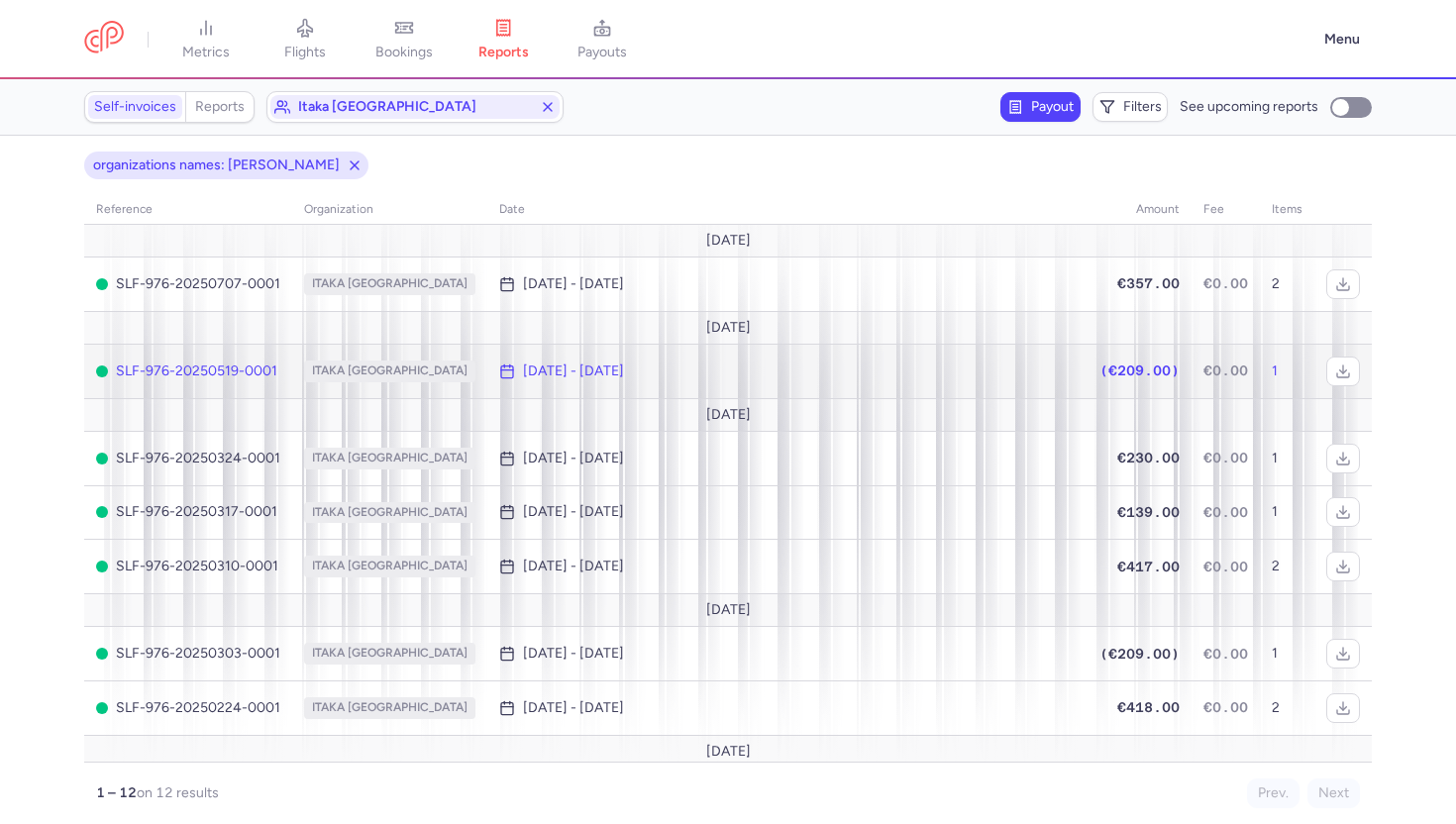 click on "SLF-976-20250519-0001" 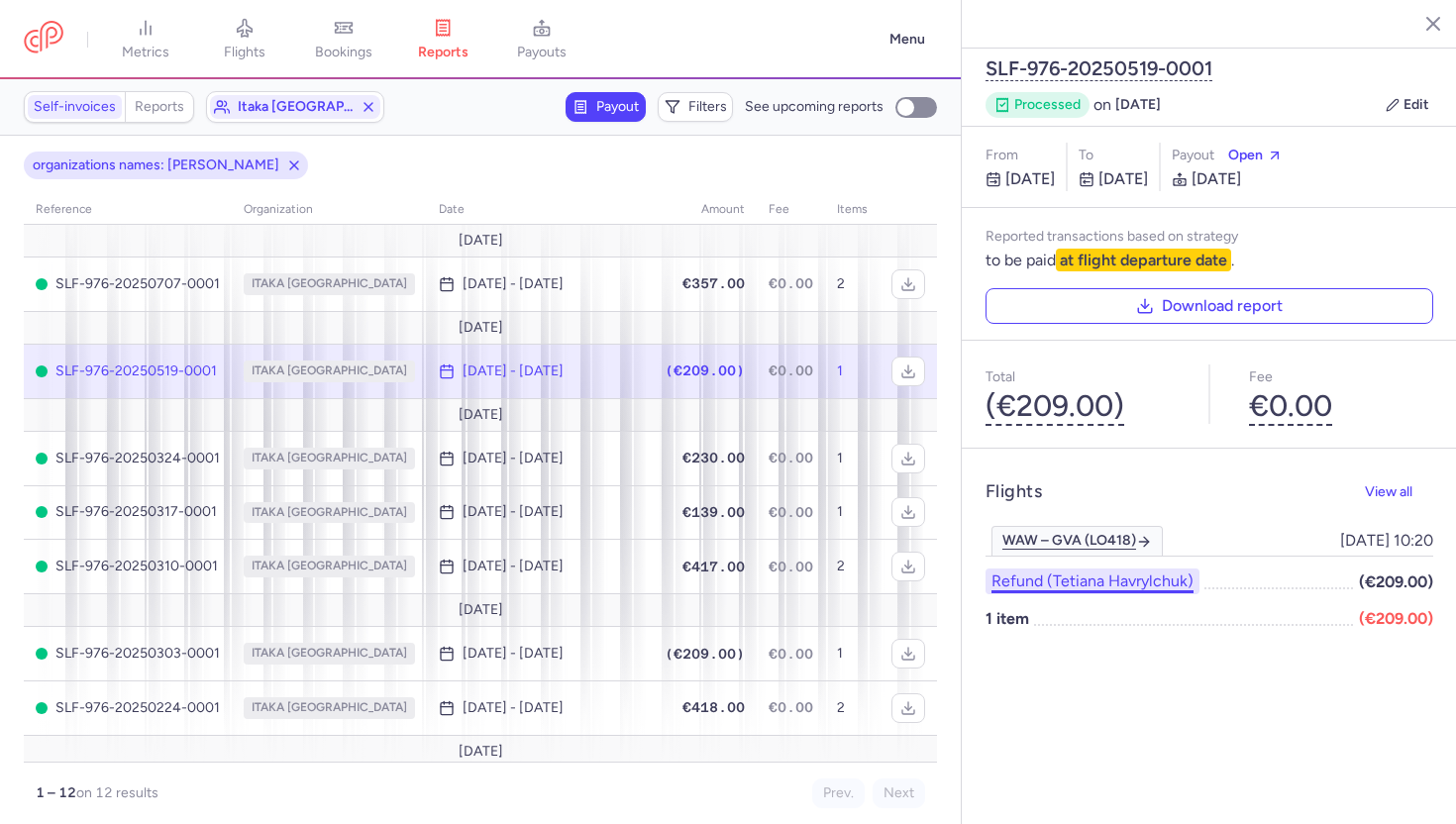 click on "Refund (tetiana havrylchuk)" at bounding box center (1092, 581) 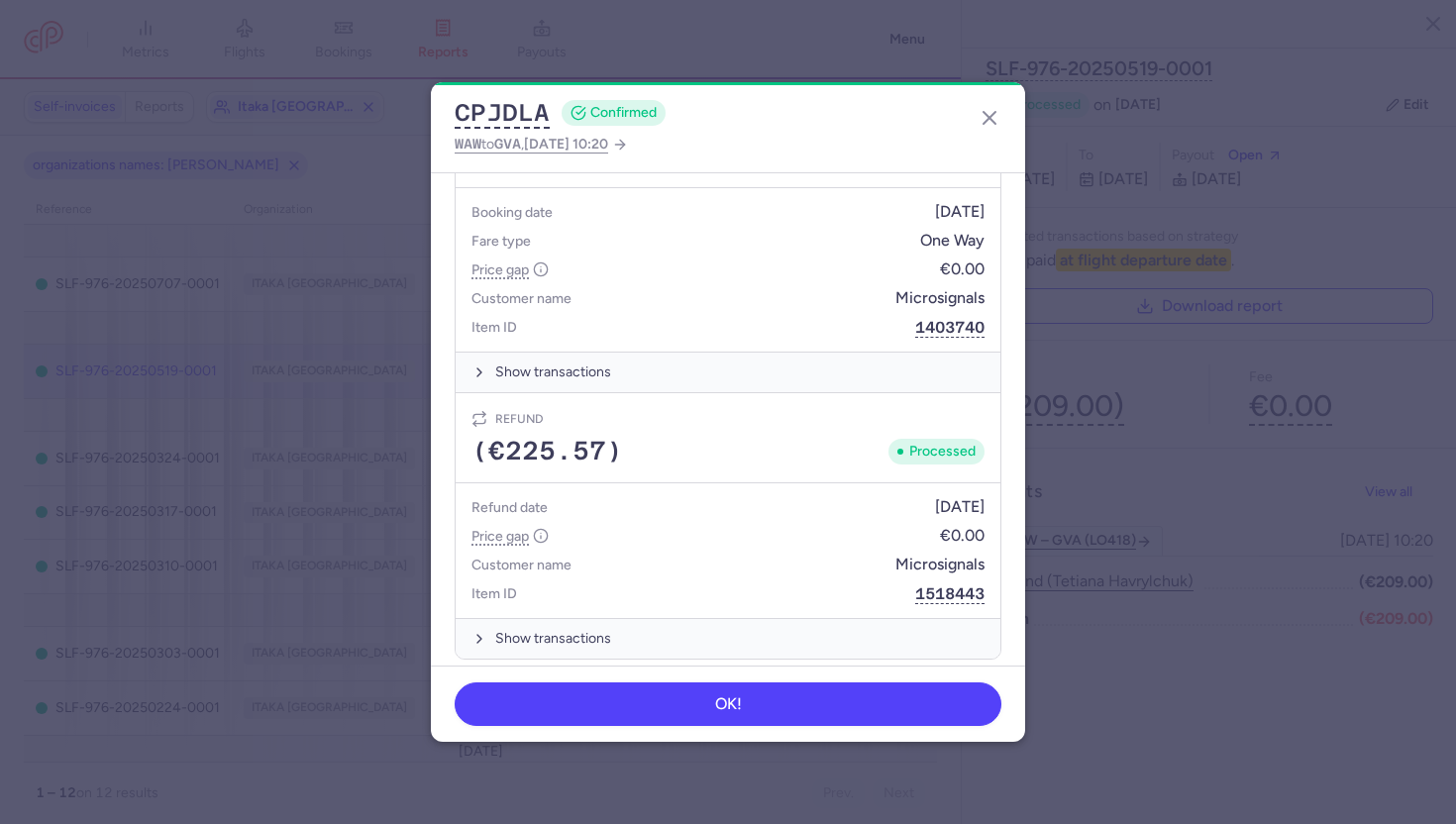 scroll, scrollTop: 940, scrollLeft: 0, axis: vertical 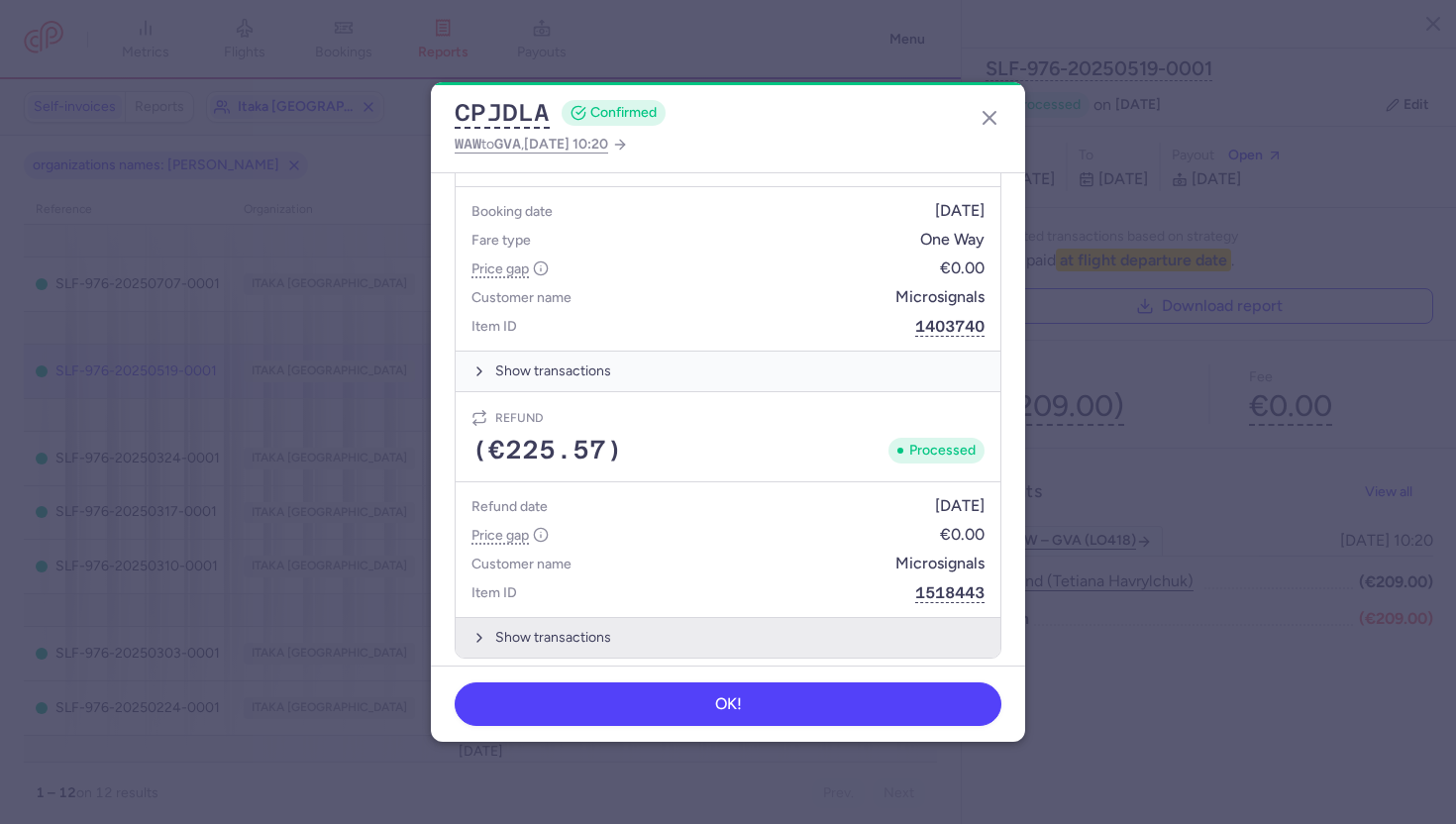 click on "Show transactions" at bounding box center (728, 637) 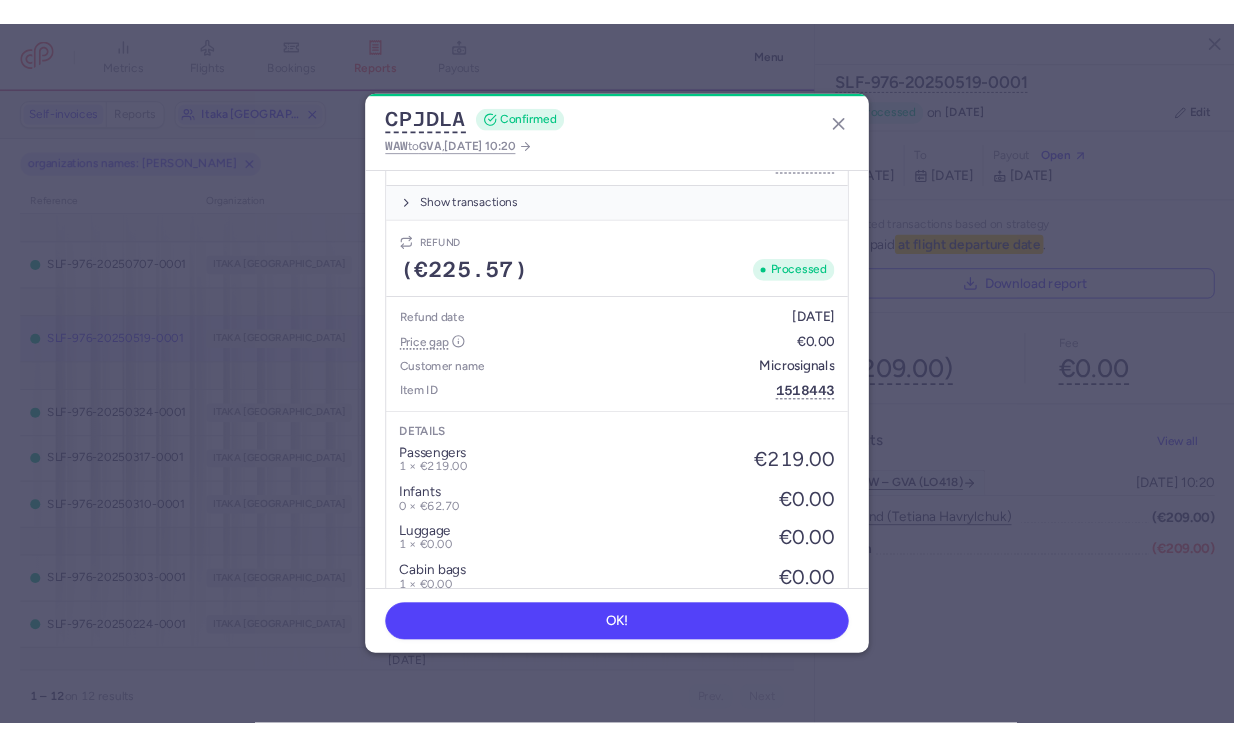 scroll, scrollTop: 782, scrollLeft: 0, axis: vertical 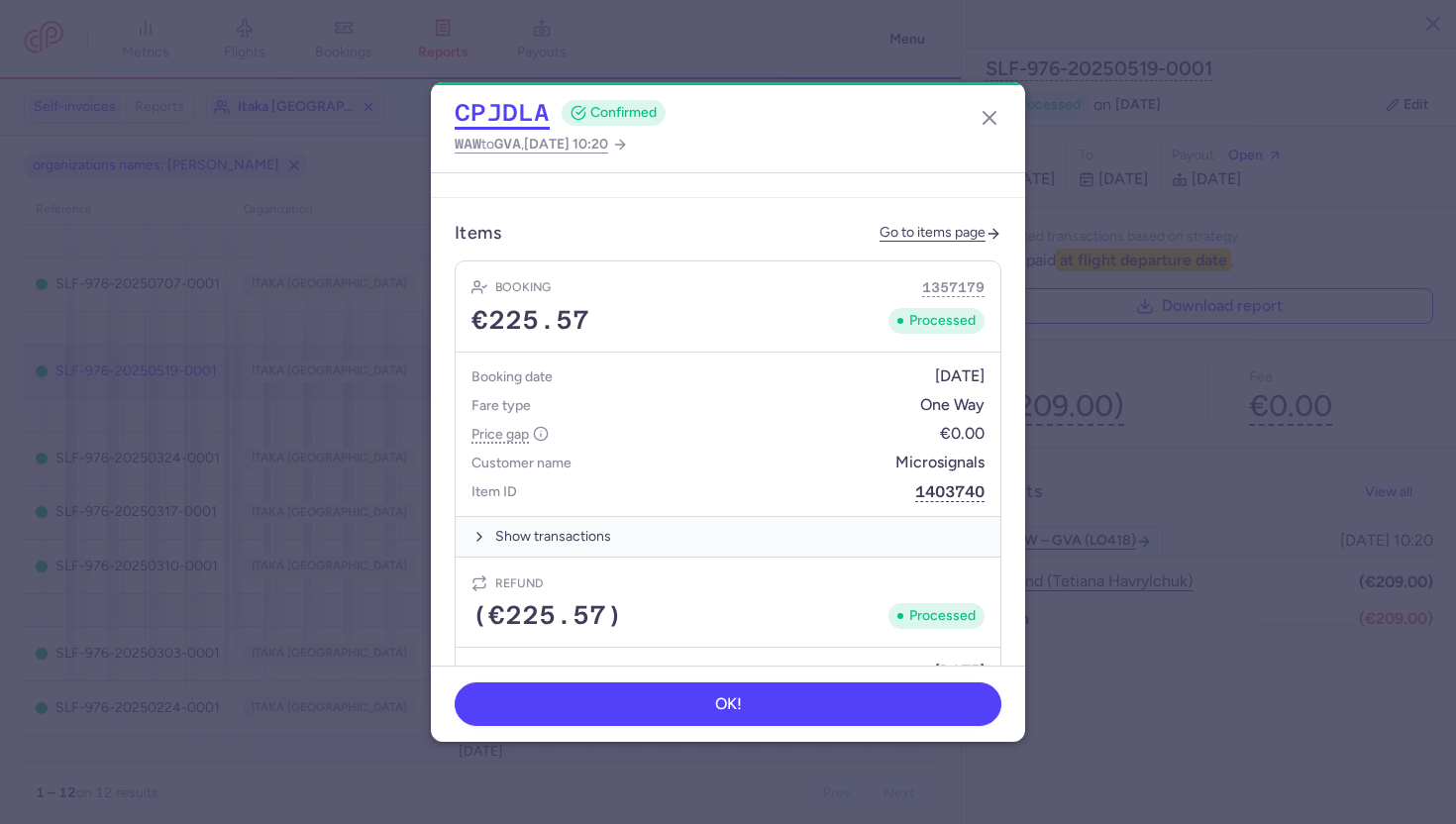 click on "CPJDLA" 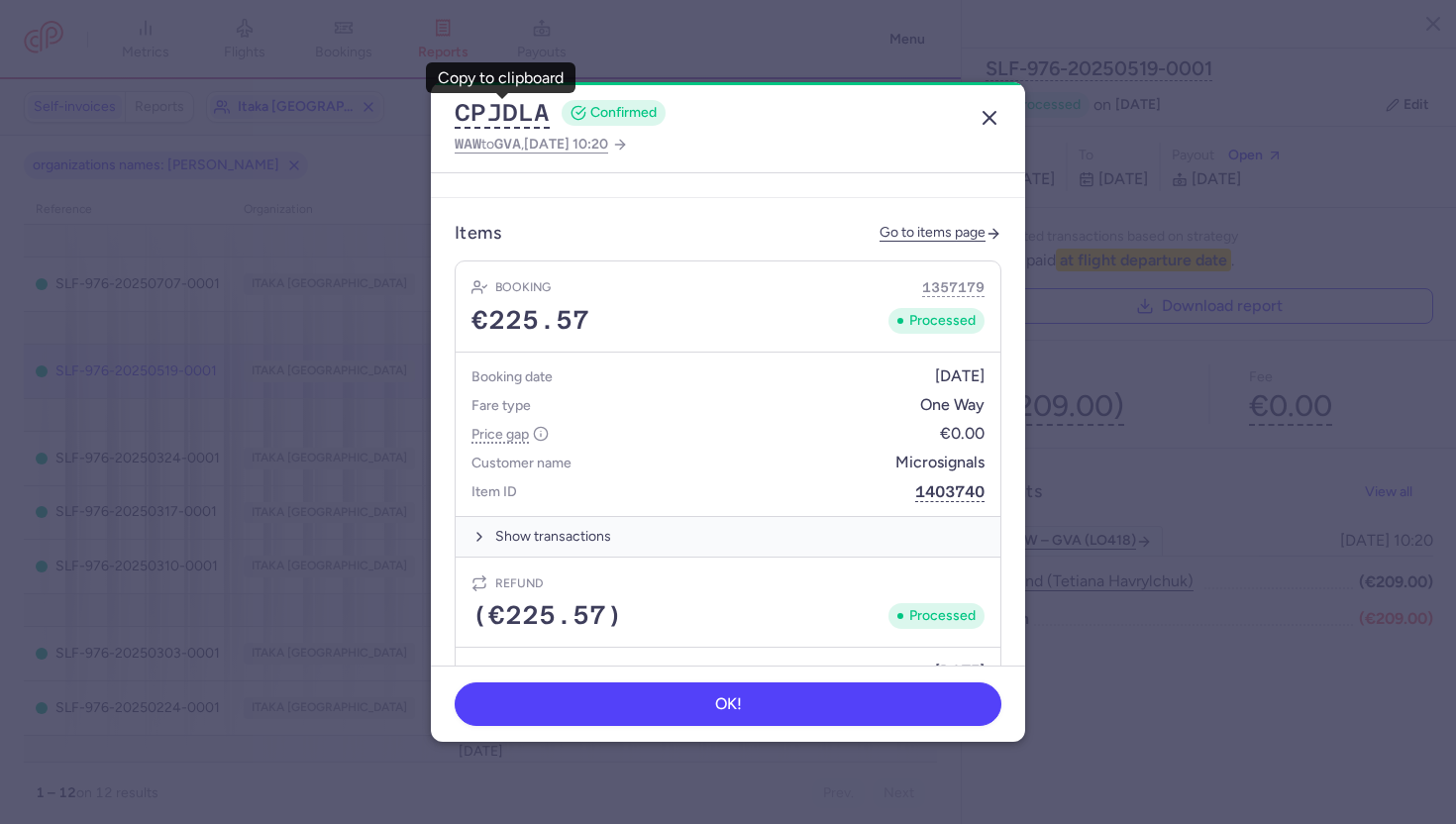click 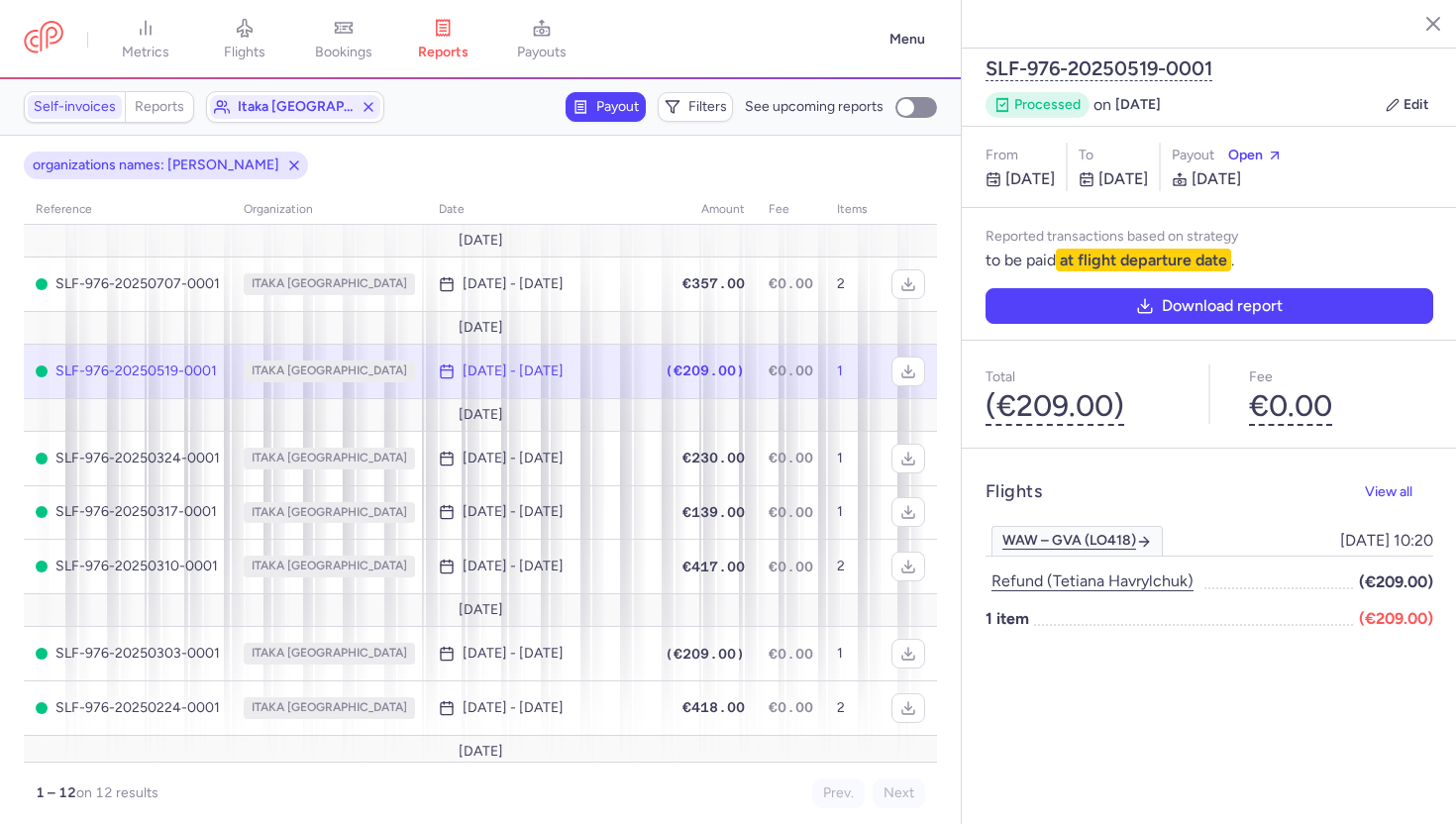 click on "Download report" at bounding box center (1209, 306) 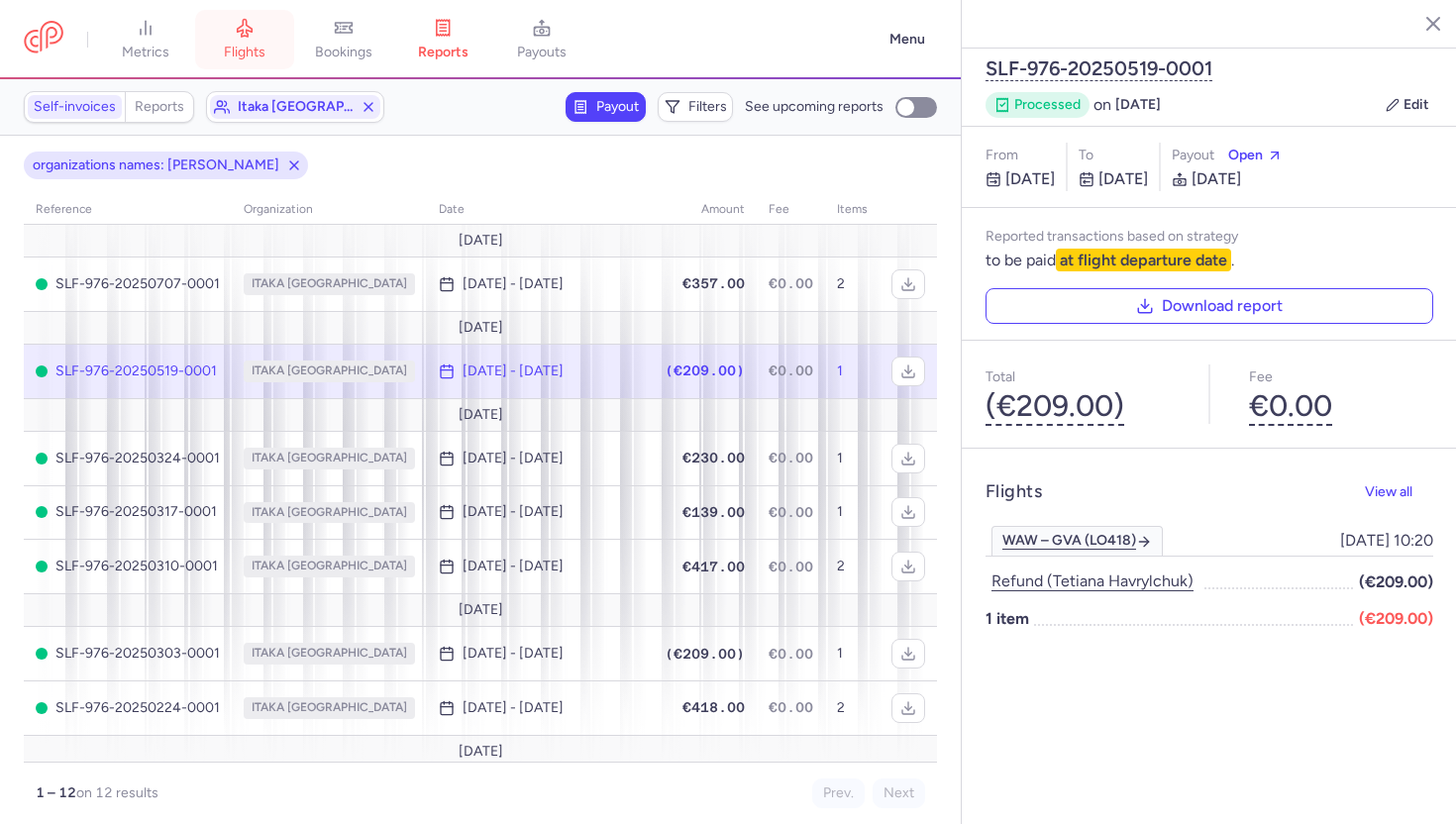 click on "flights" at bounding box center [245, 40] 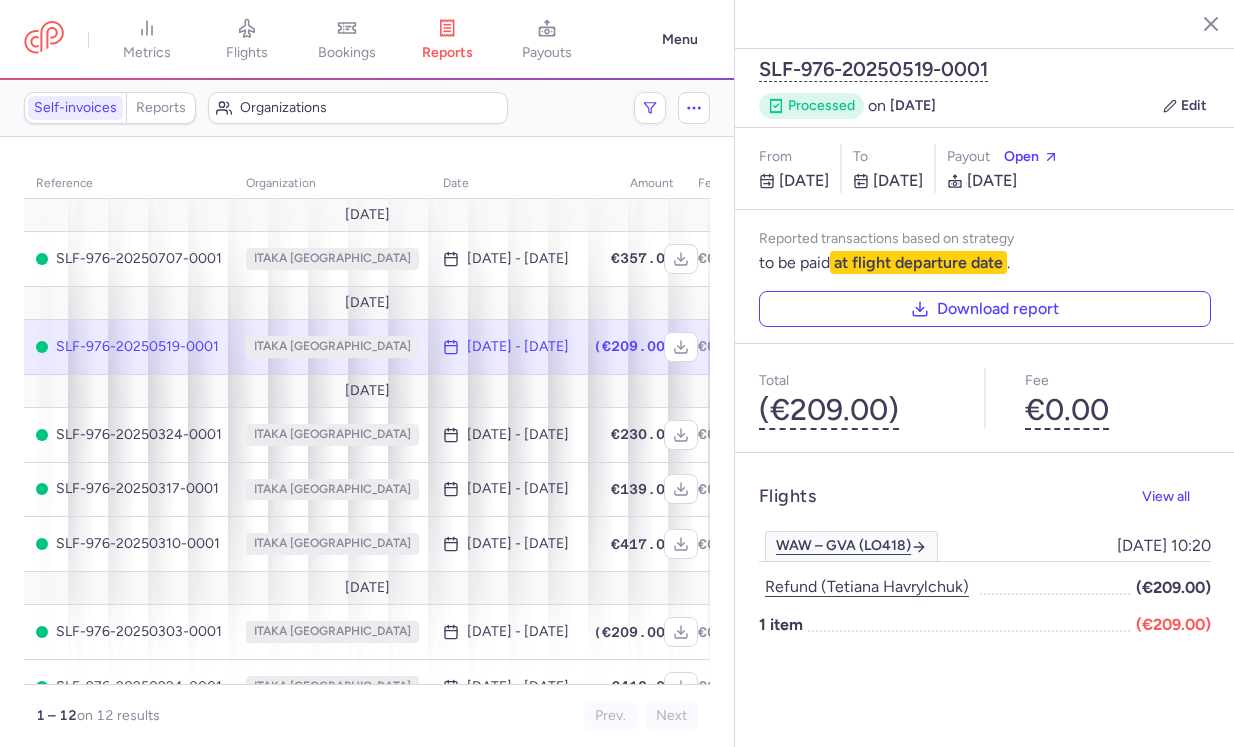 click 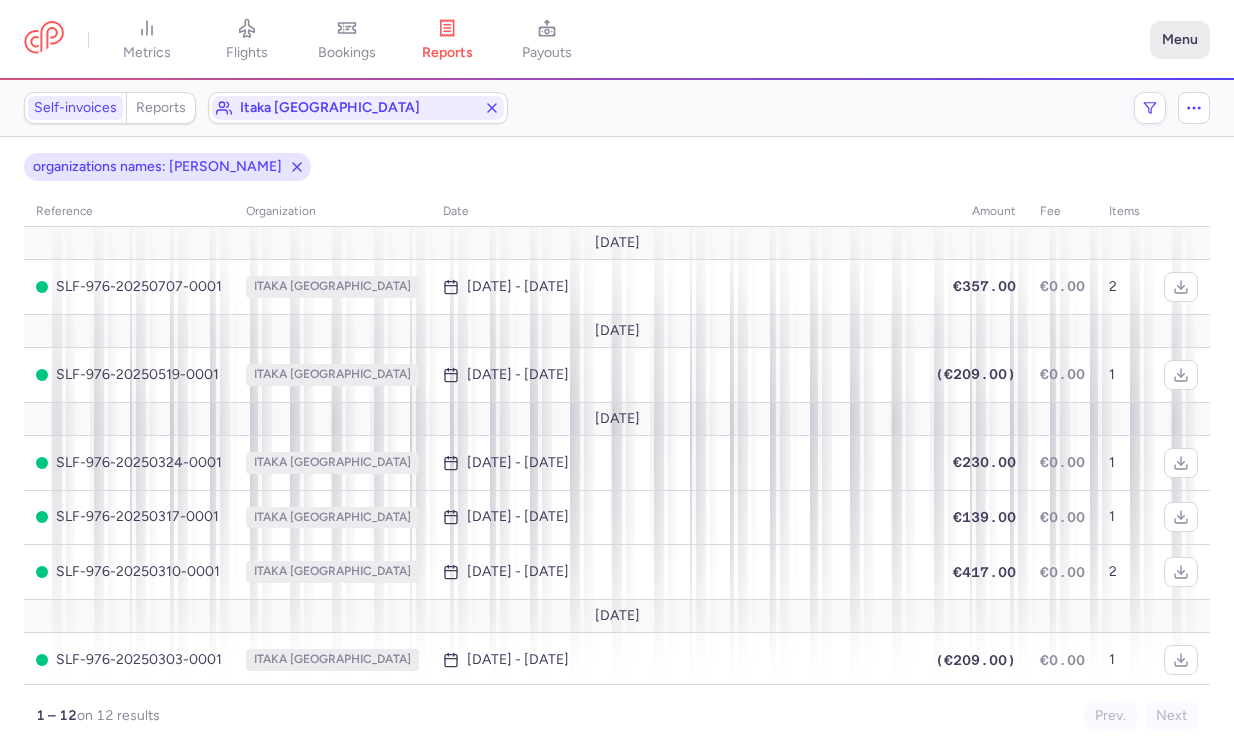 click on "Menu" at bounding box center (1180, 40) 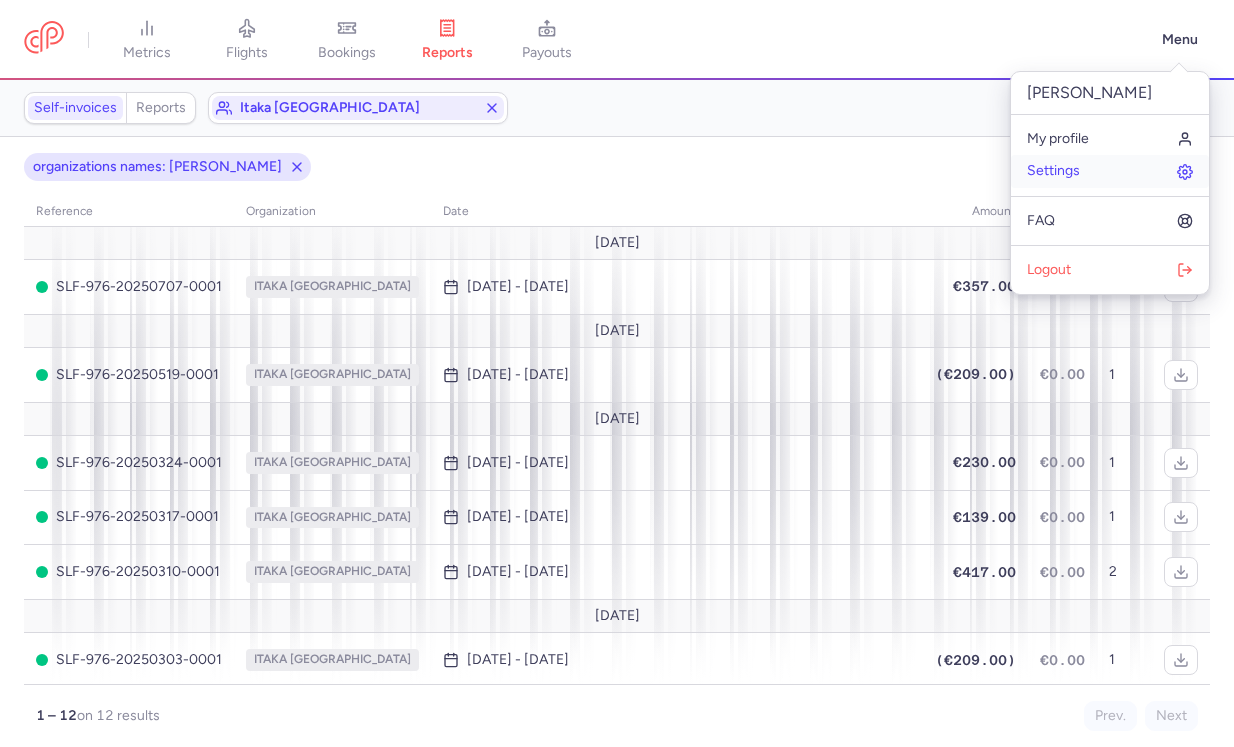 click on "Settings" at bounding box center (1110, 171) 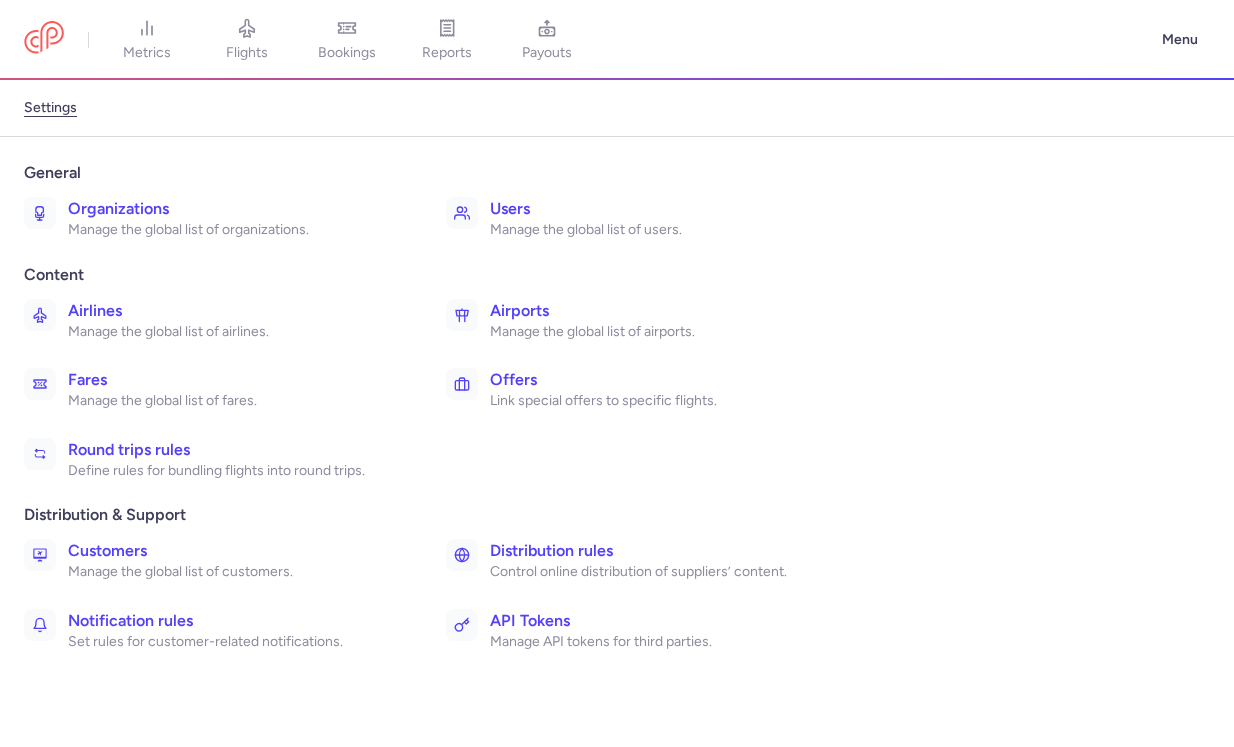 click on "Manage the global list of organizations." at bounding box center [235, 230] 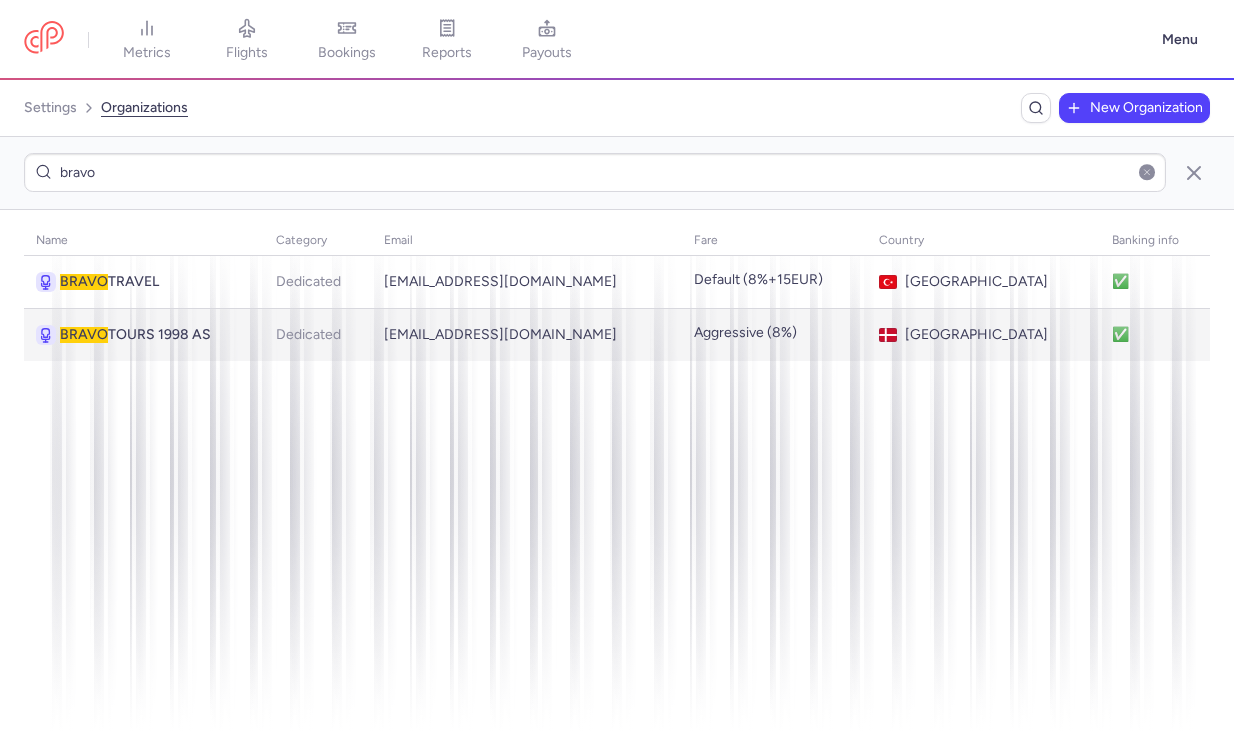 type on "bravo" 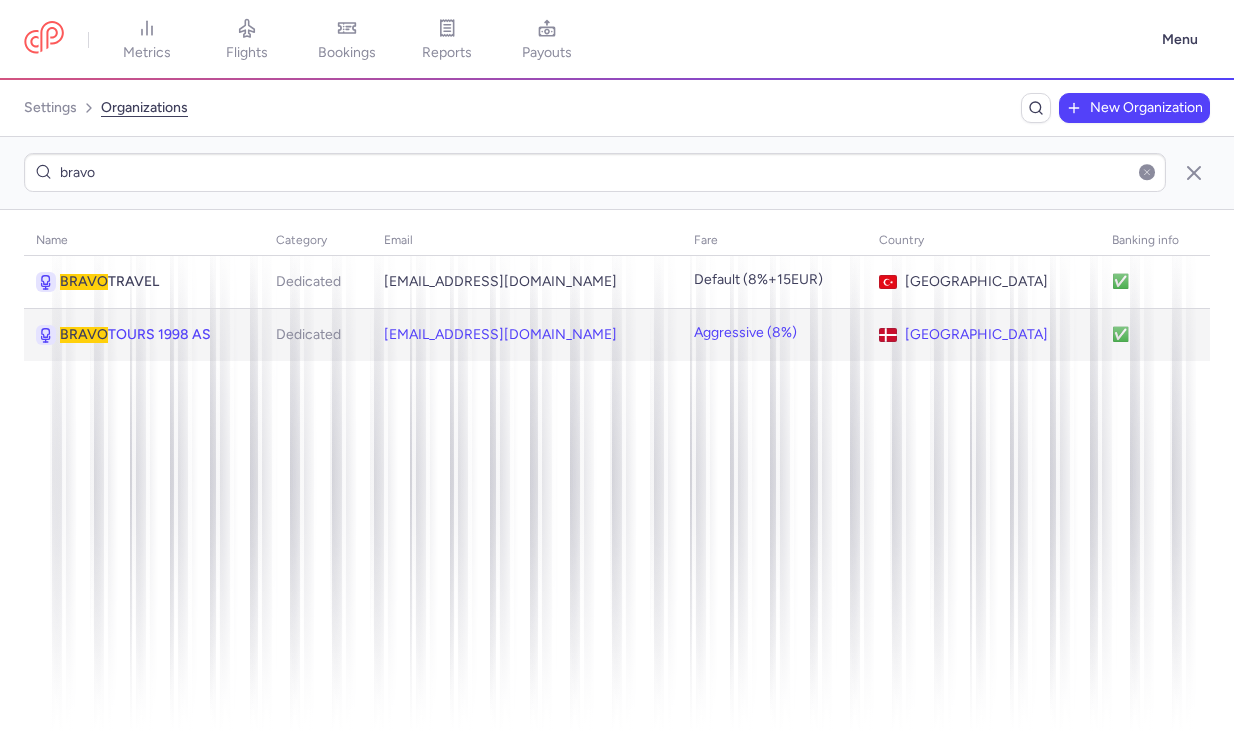 click on "BRAVO  TOURS 1998 AS" 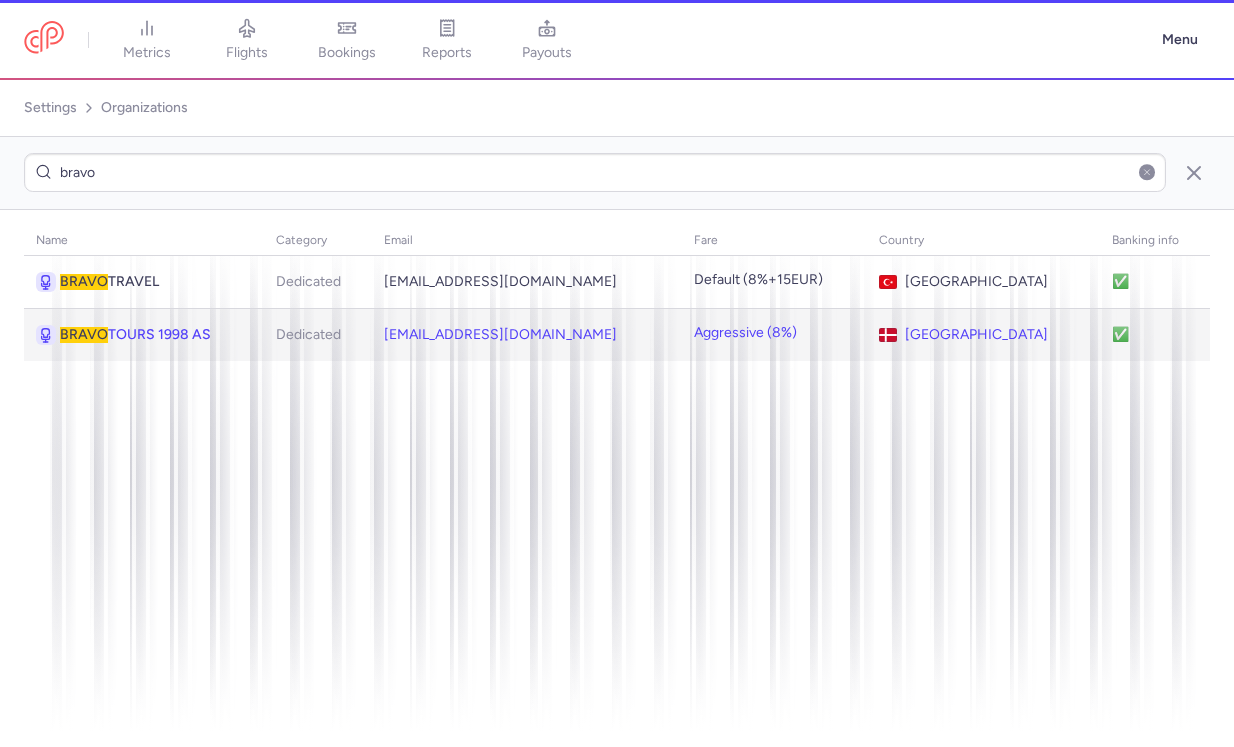 scroll, scrollTop: 0, scrollLeft: 0, axis: both 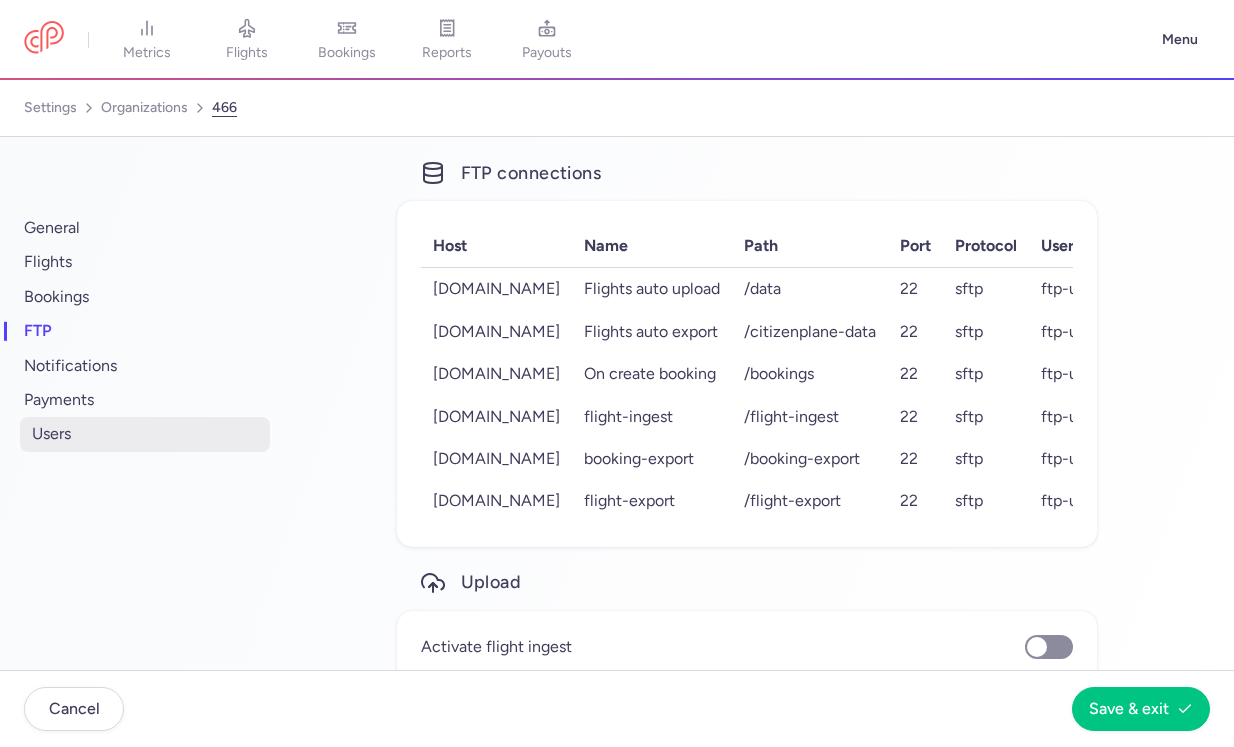 click on "users" at bounding box center (145, 434) 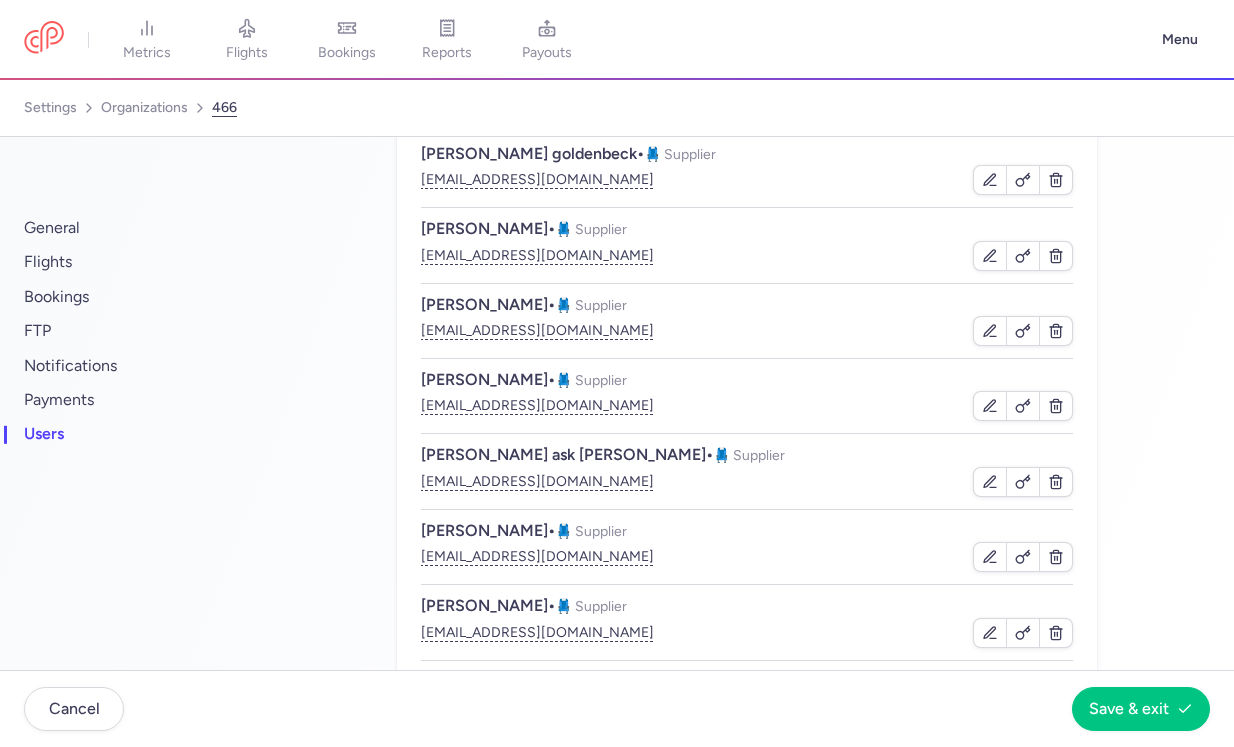 scroll, scrollTop: 290, scrollLeft: 0, axis: vertical 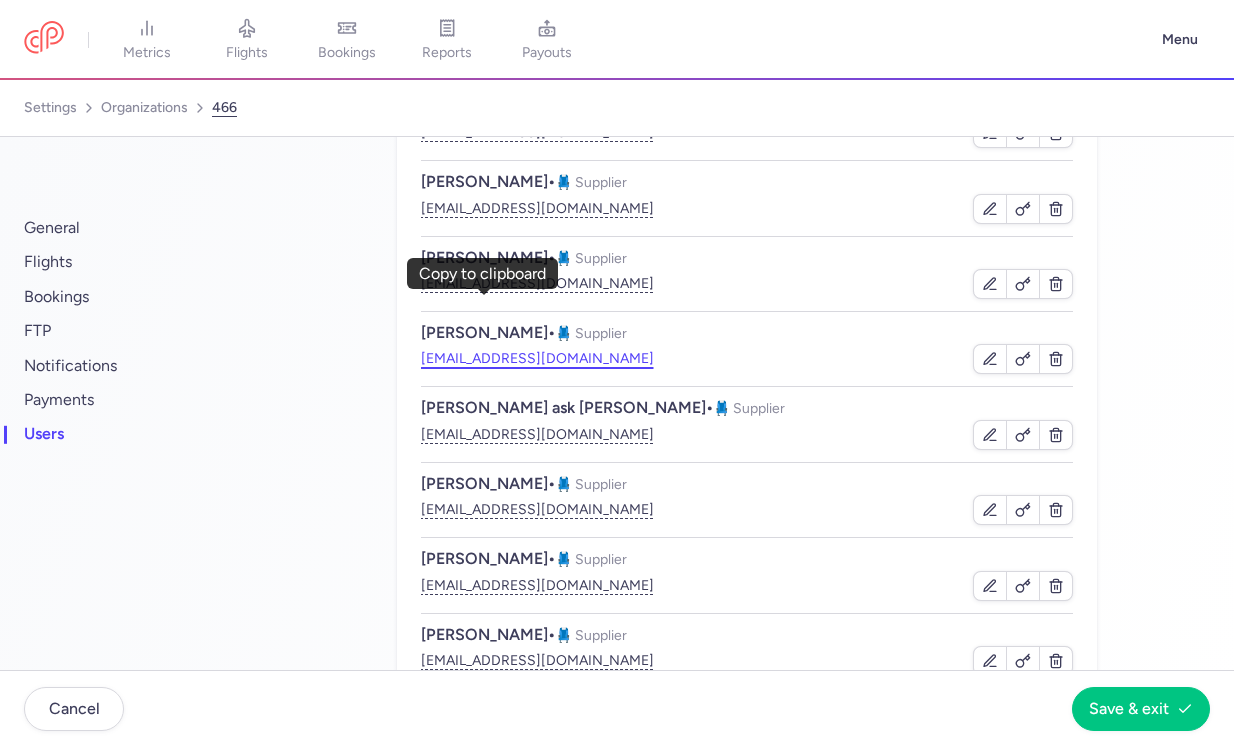 click on "[EMAIL_ADDRESS][DOMAIN_NAME]" at bounding box center (537, 359) 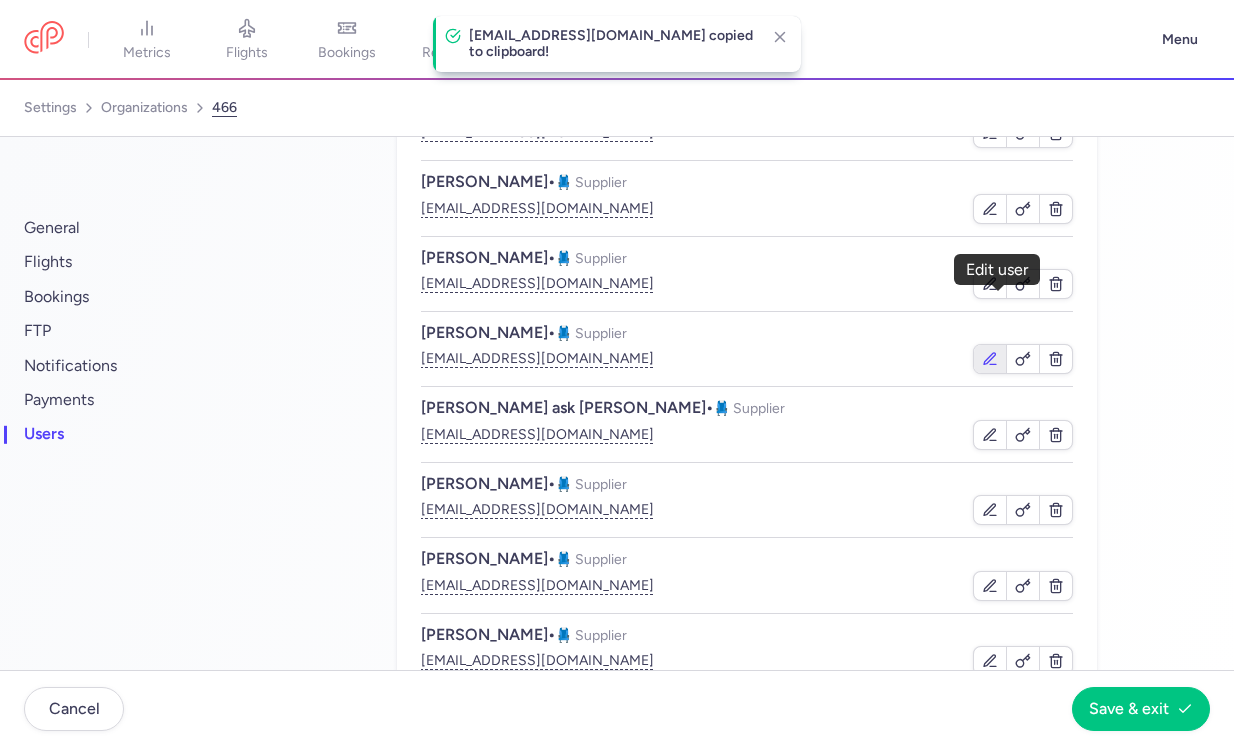 click 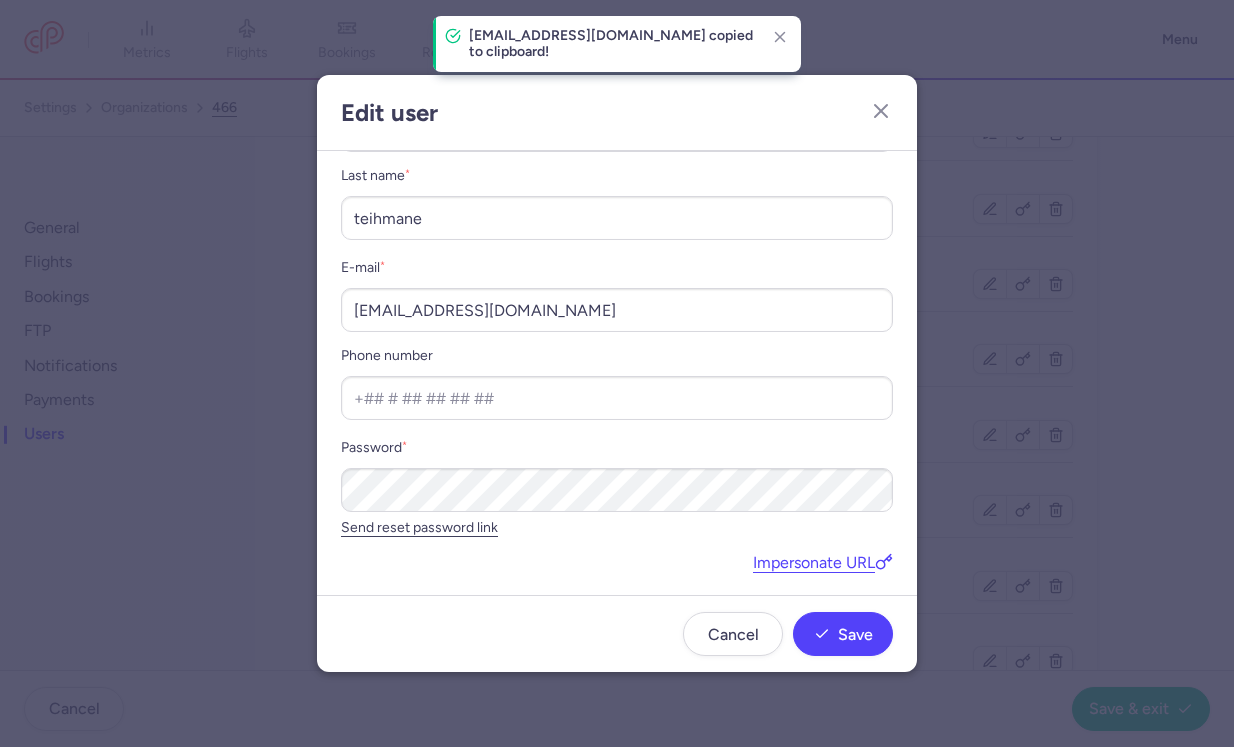 scroll, scrollTop: 284, scrollLeft: 0, axis: vertical 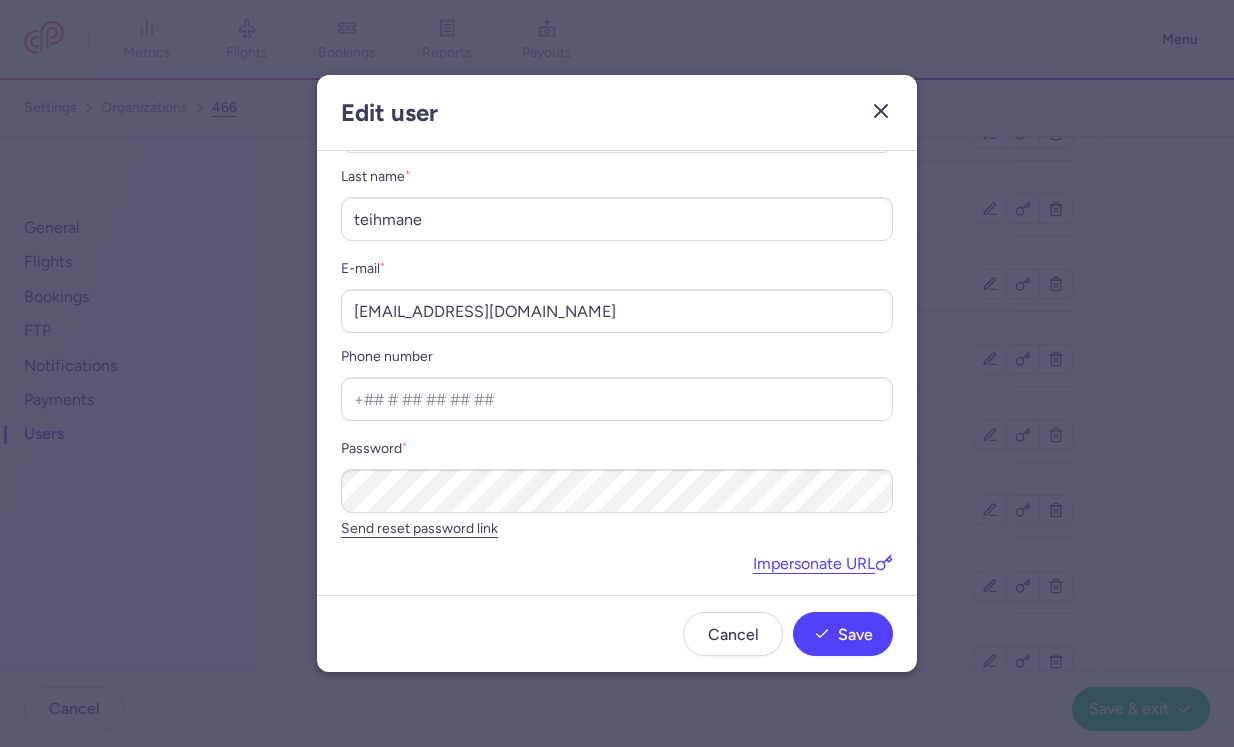 click 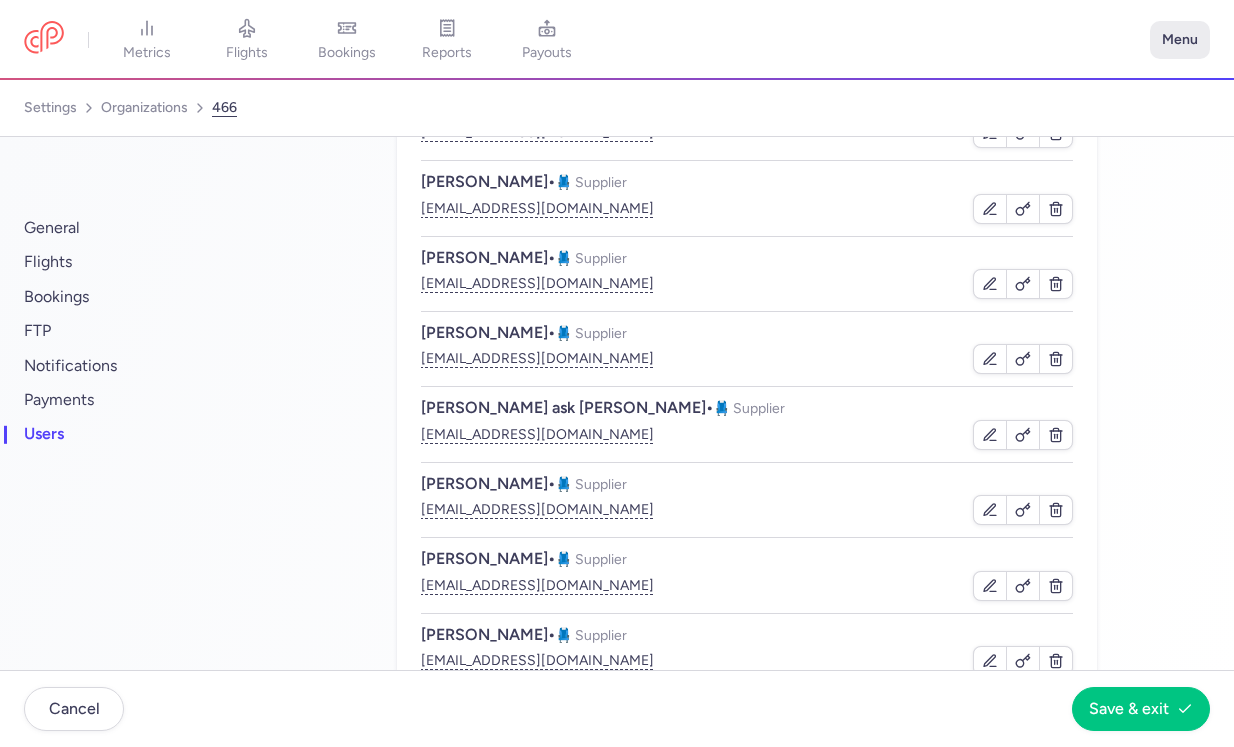 click on "Menu" at bounding box center [1180, 40] 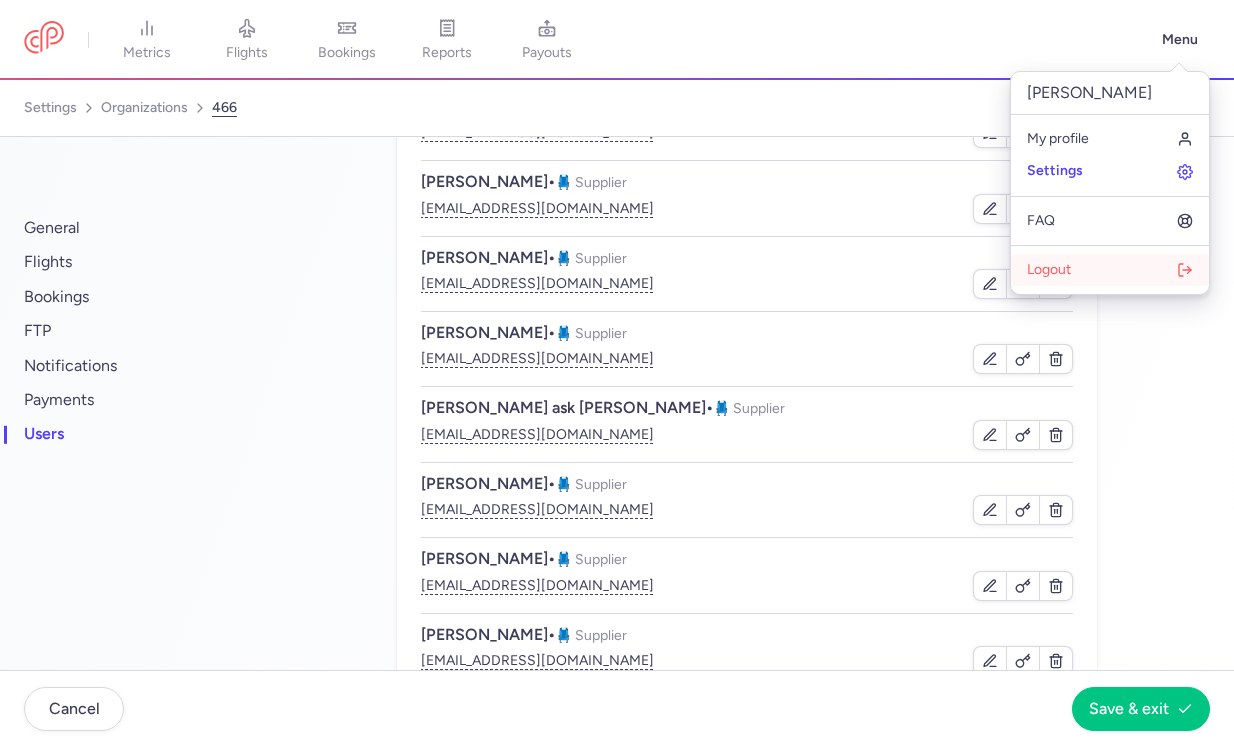 click on "Logout" at bounding box center [1049, 270] 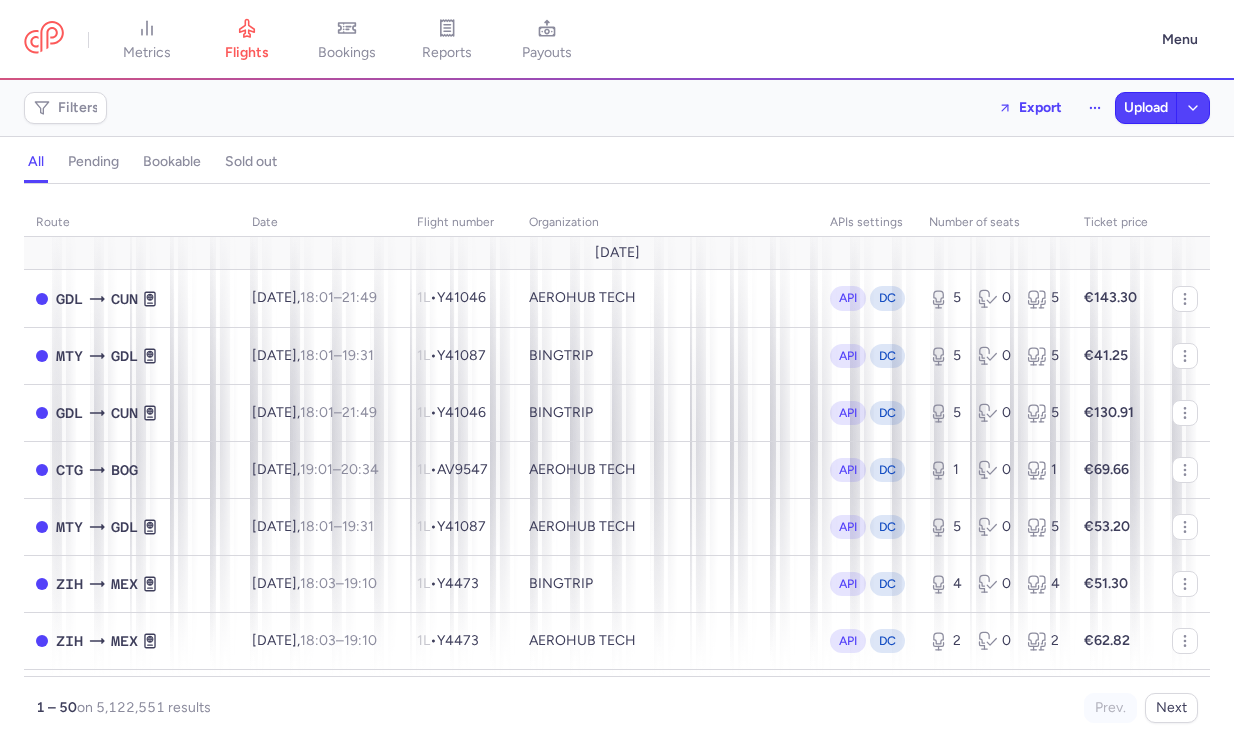 scroll, scrollTop: 0, scrollLeft: 0, axis: both 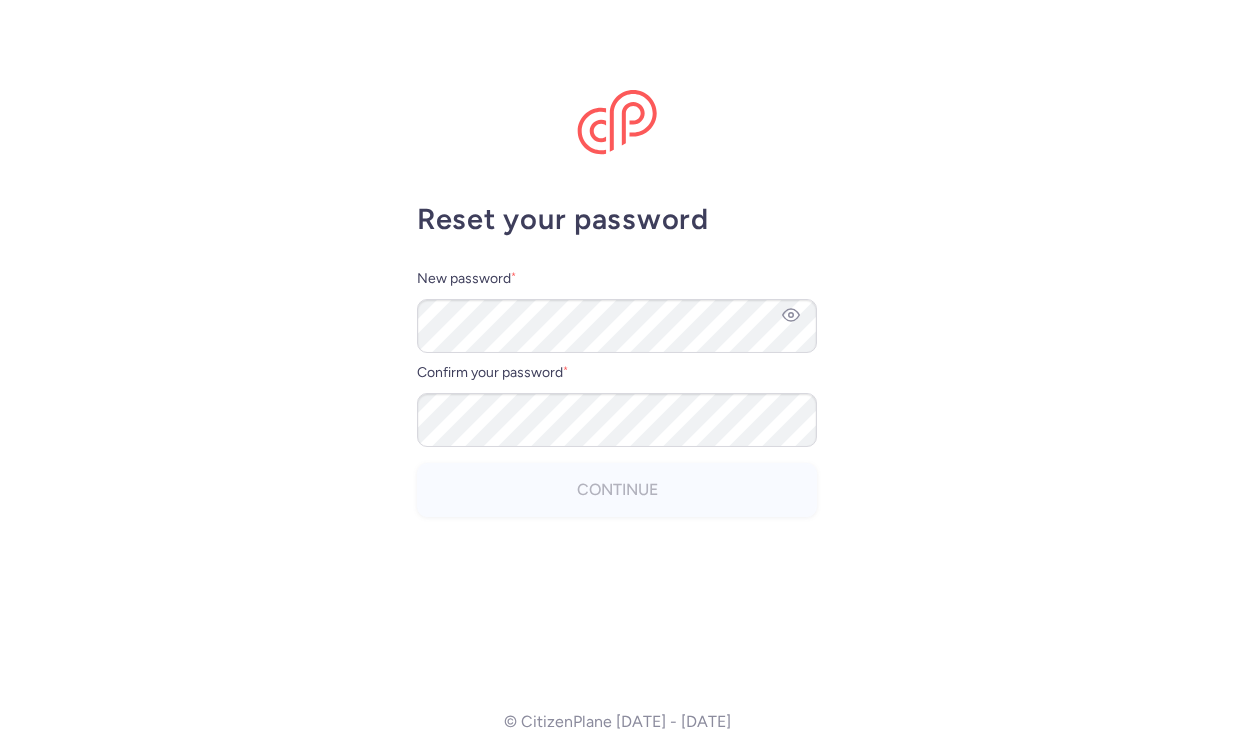 click 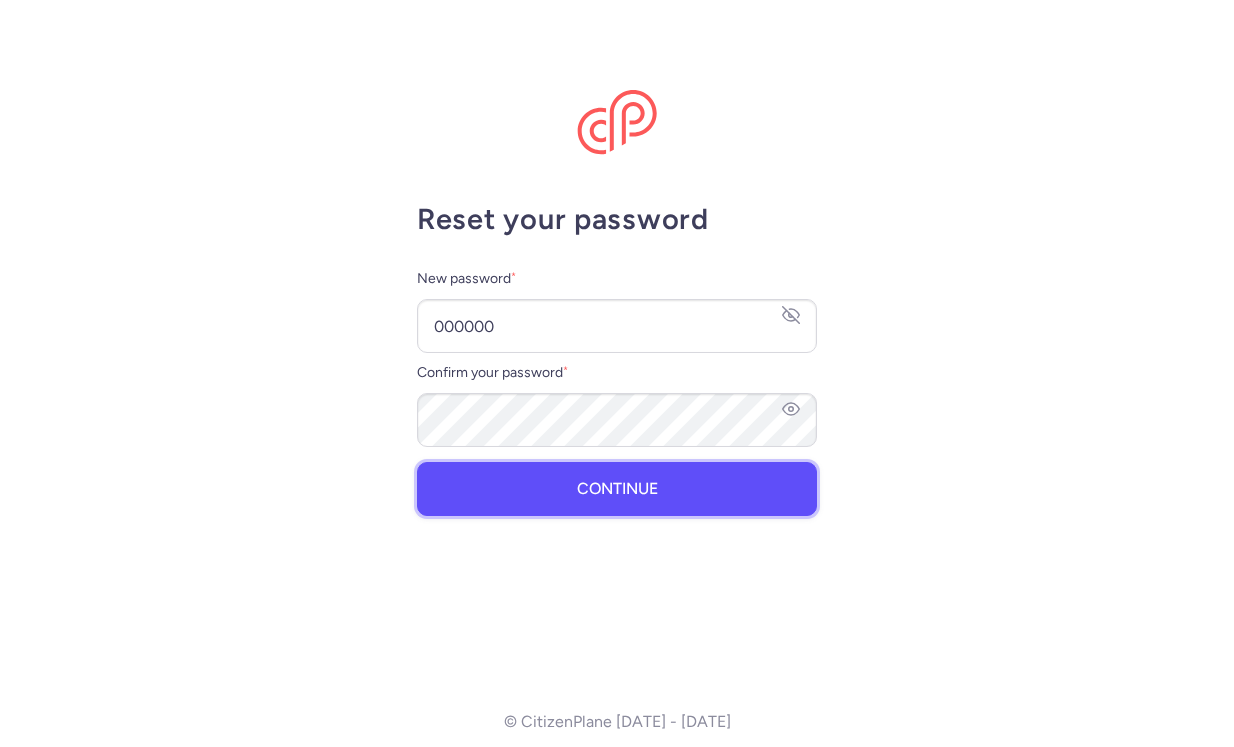 click on "Continue" at bounding box center (617, 489) 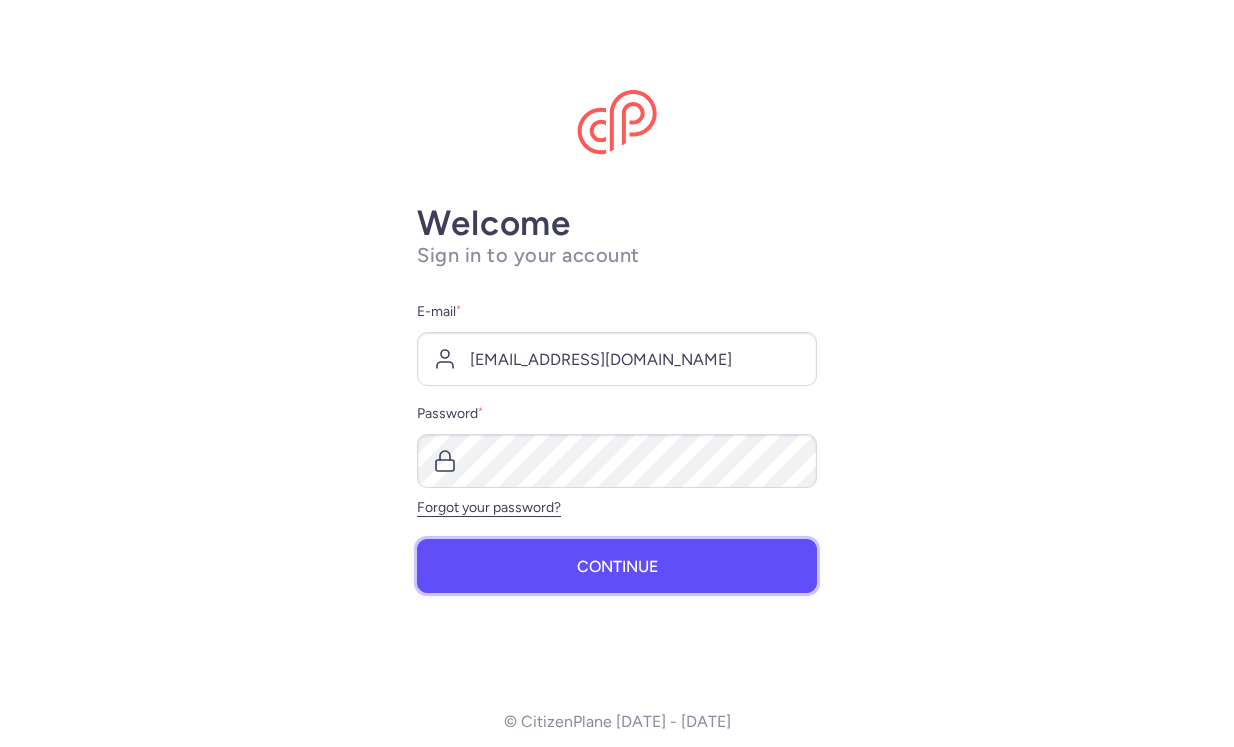 click on "Continue" at bounding box center [617, 567] 